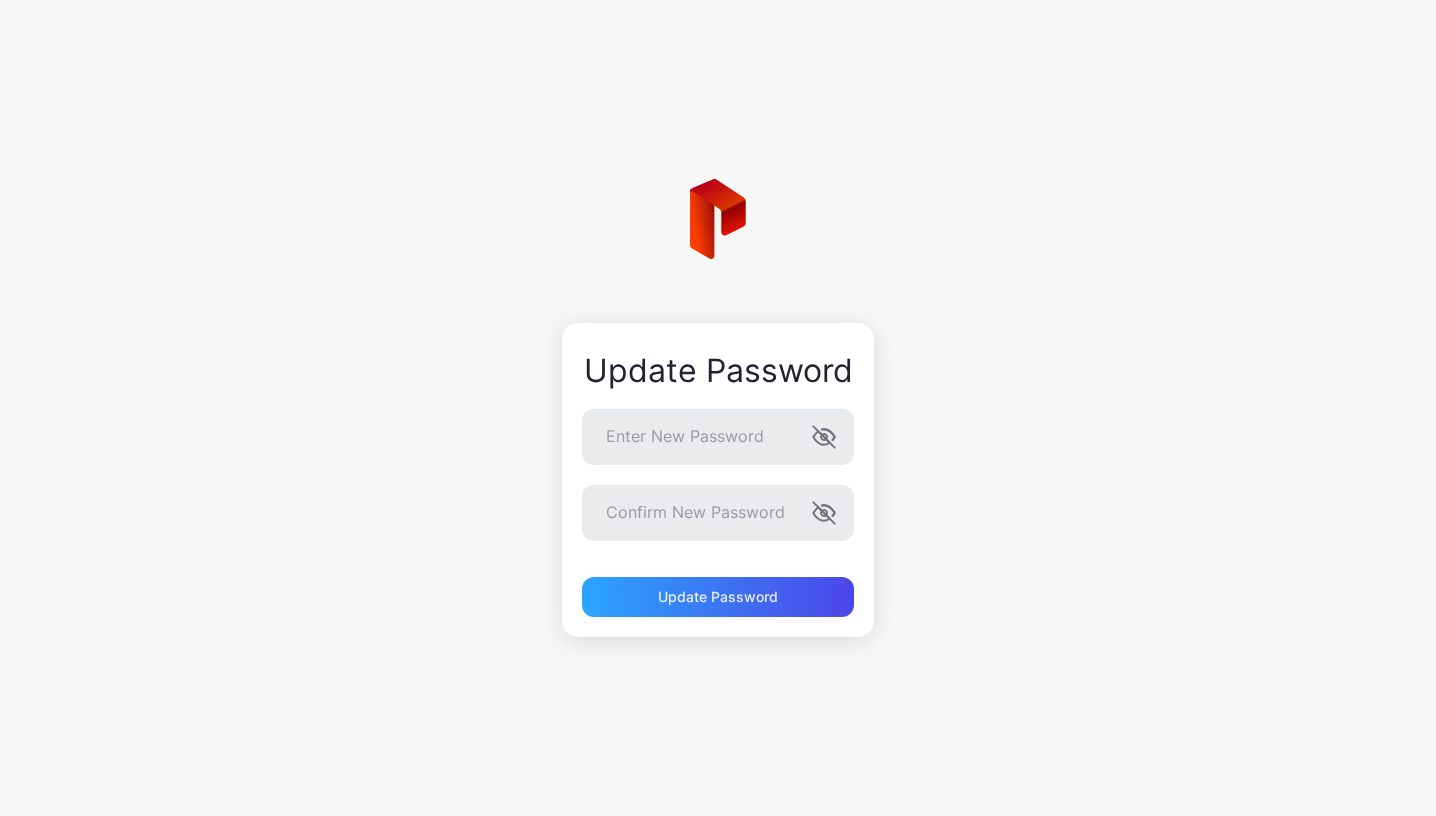 scroll, scrollTop: 0, scrollLeft: 0, axis: both 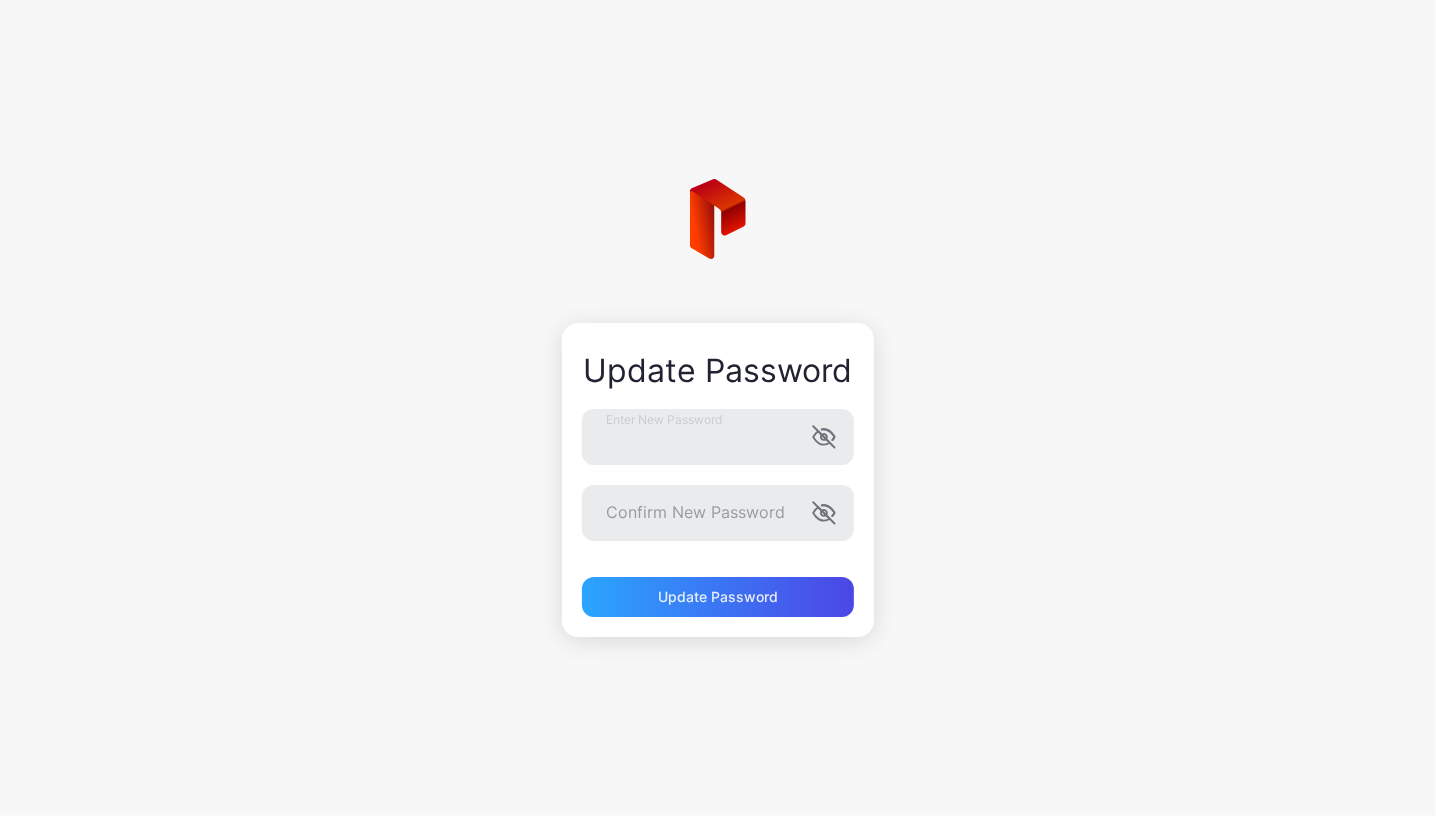 type 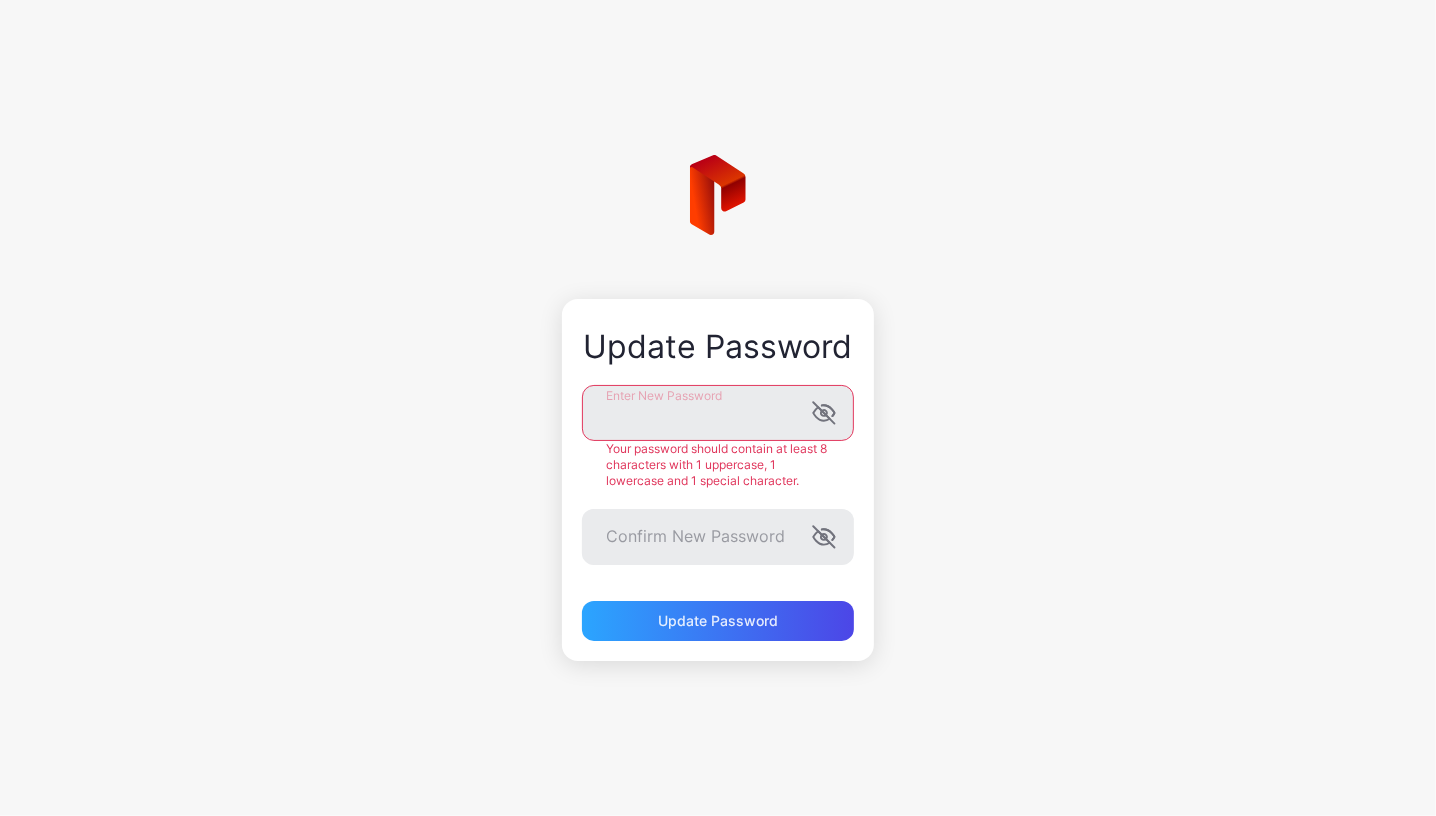 click on "Update Password Enter New Password Your password should contain at least 8 characters with 1 uppercase, 1 lowercase and 1 special character. Confirm New Password Update Password" at bounding box center [718, 408] 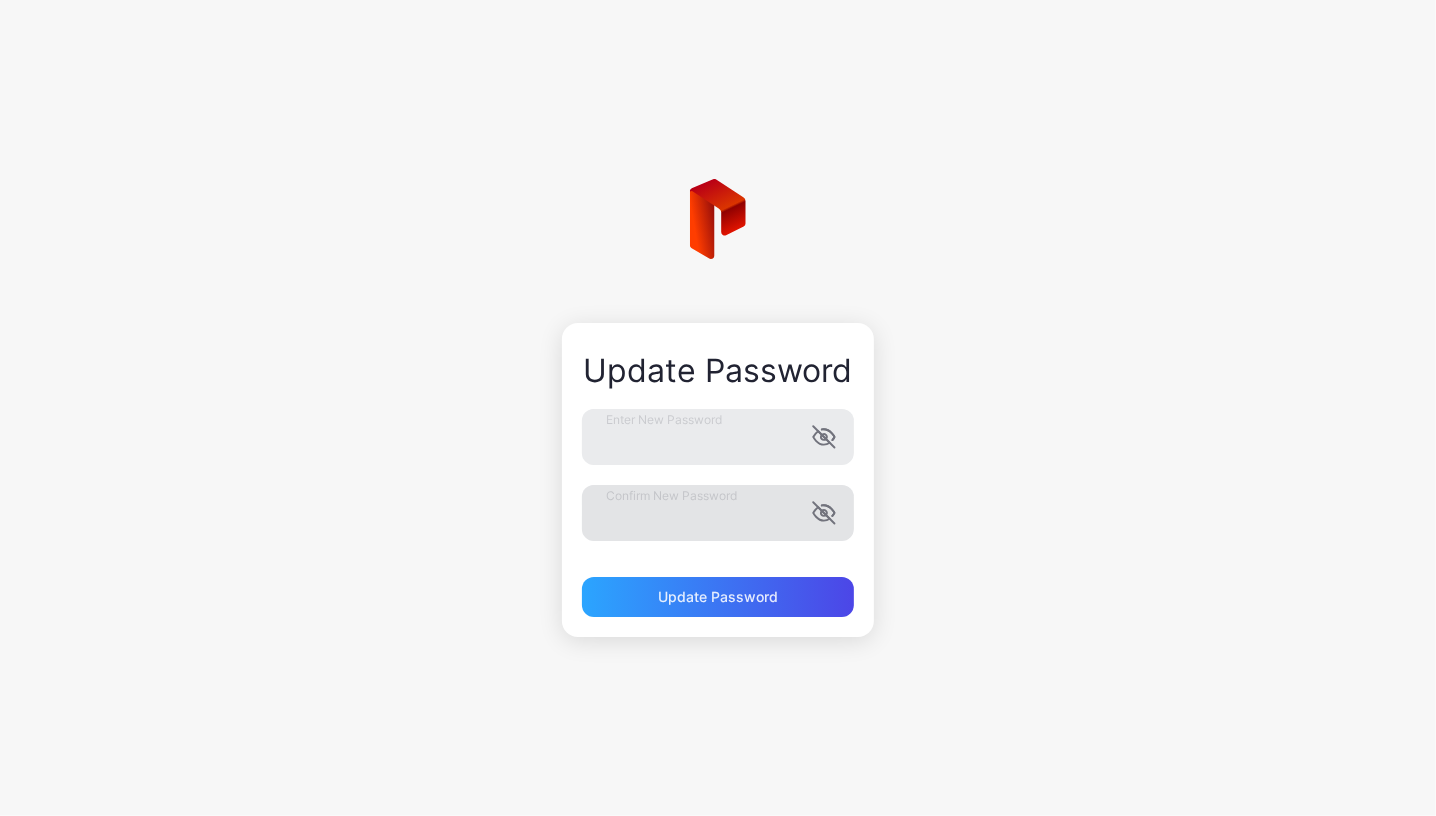 click 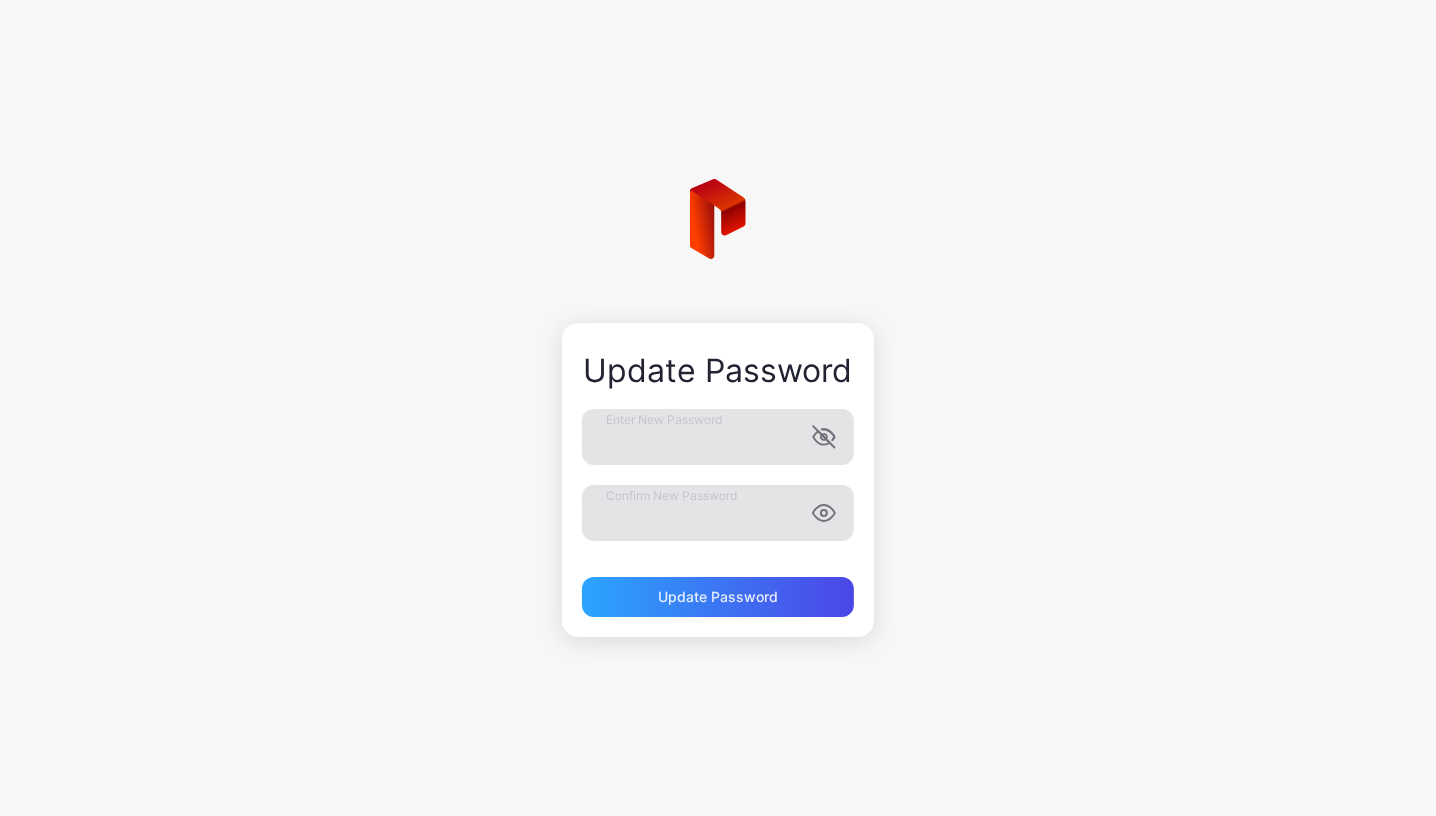 click 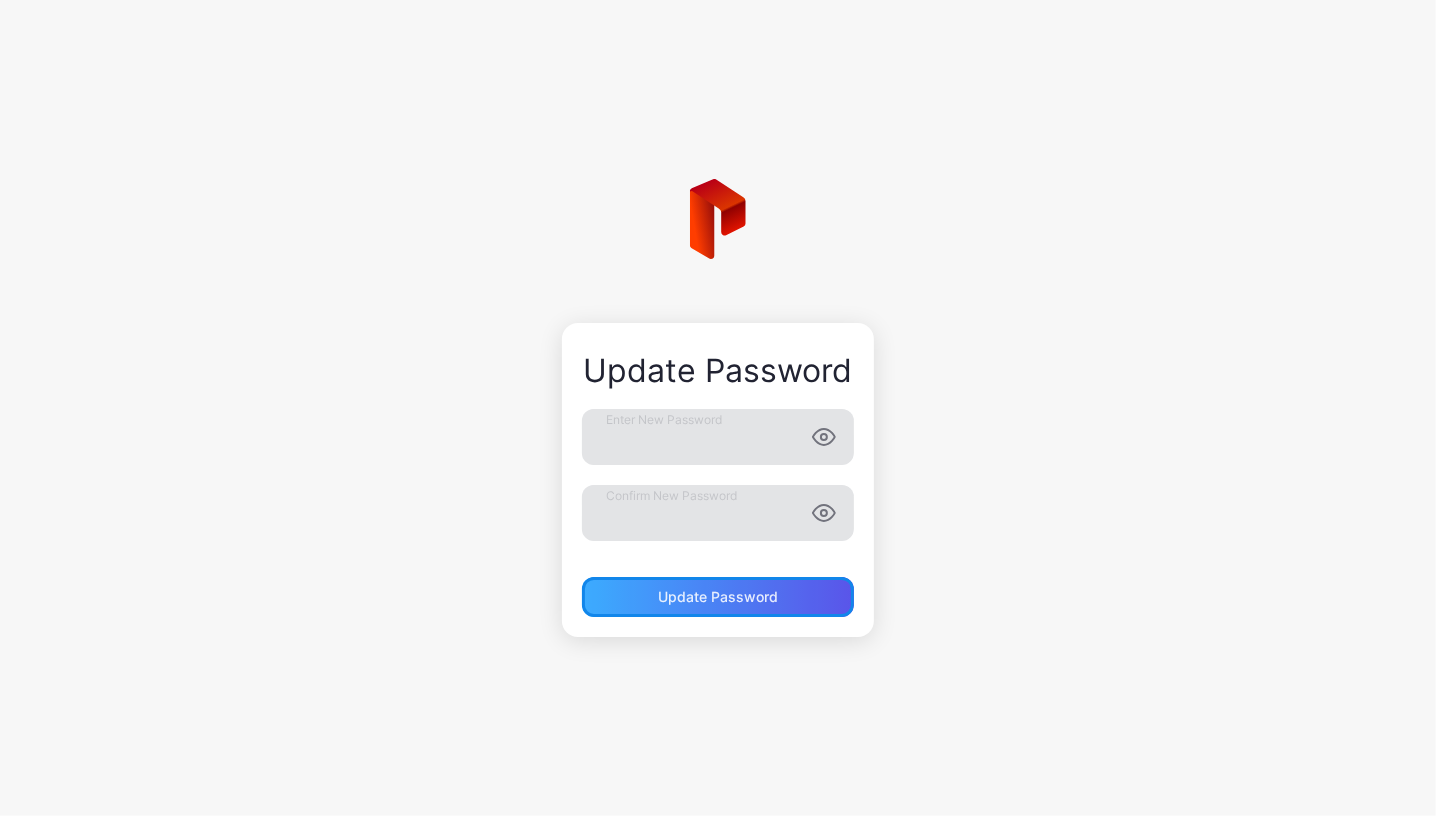 click on "Update Password" at bounding box center [718, 597] 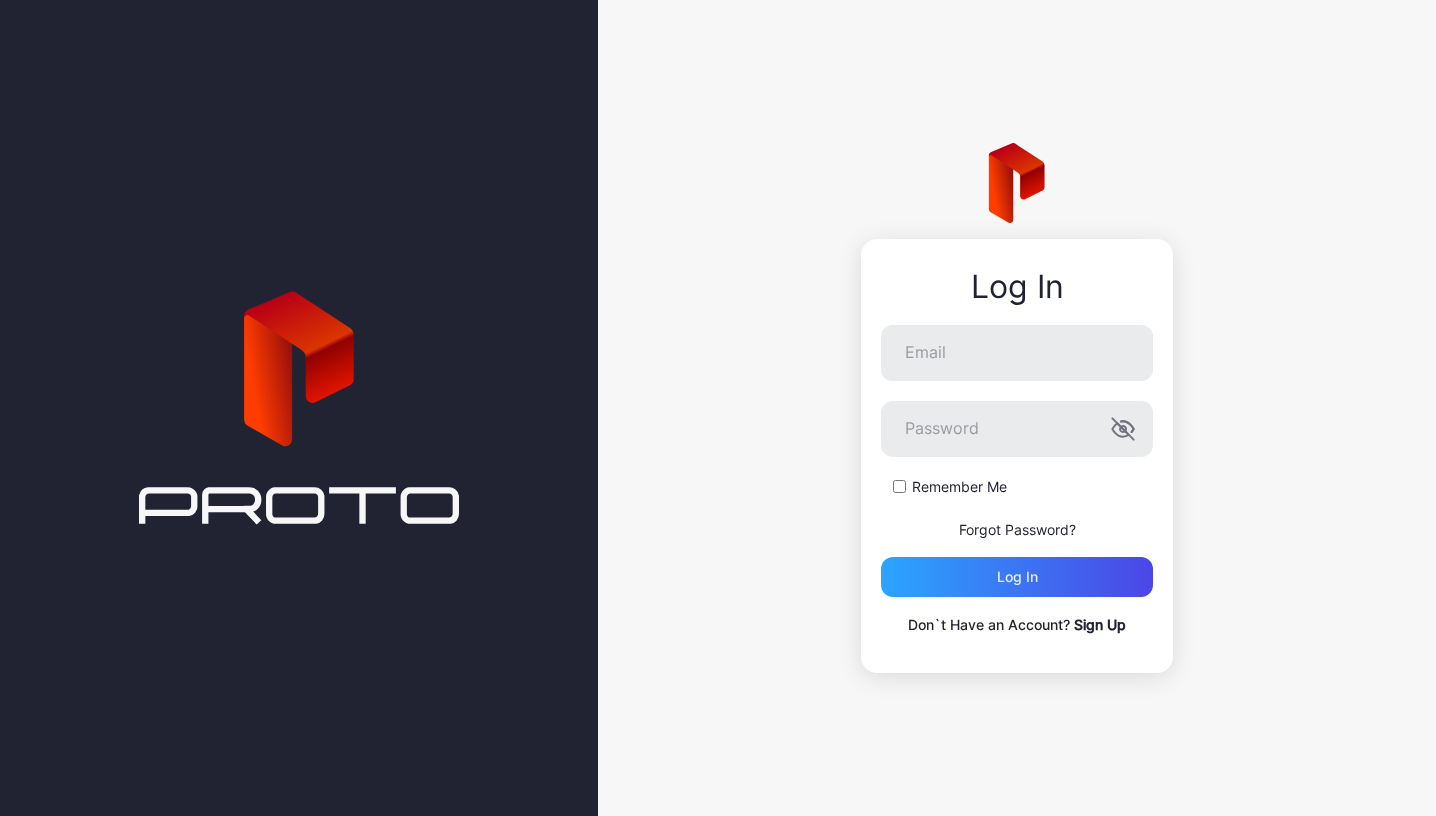 scroll, scrollTop: 0, scrollLeft: 0, axis: both 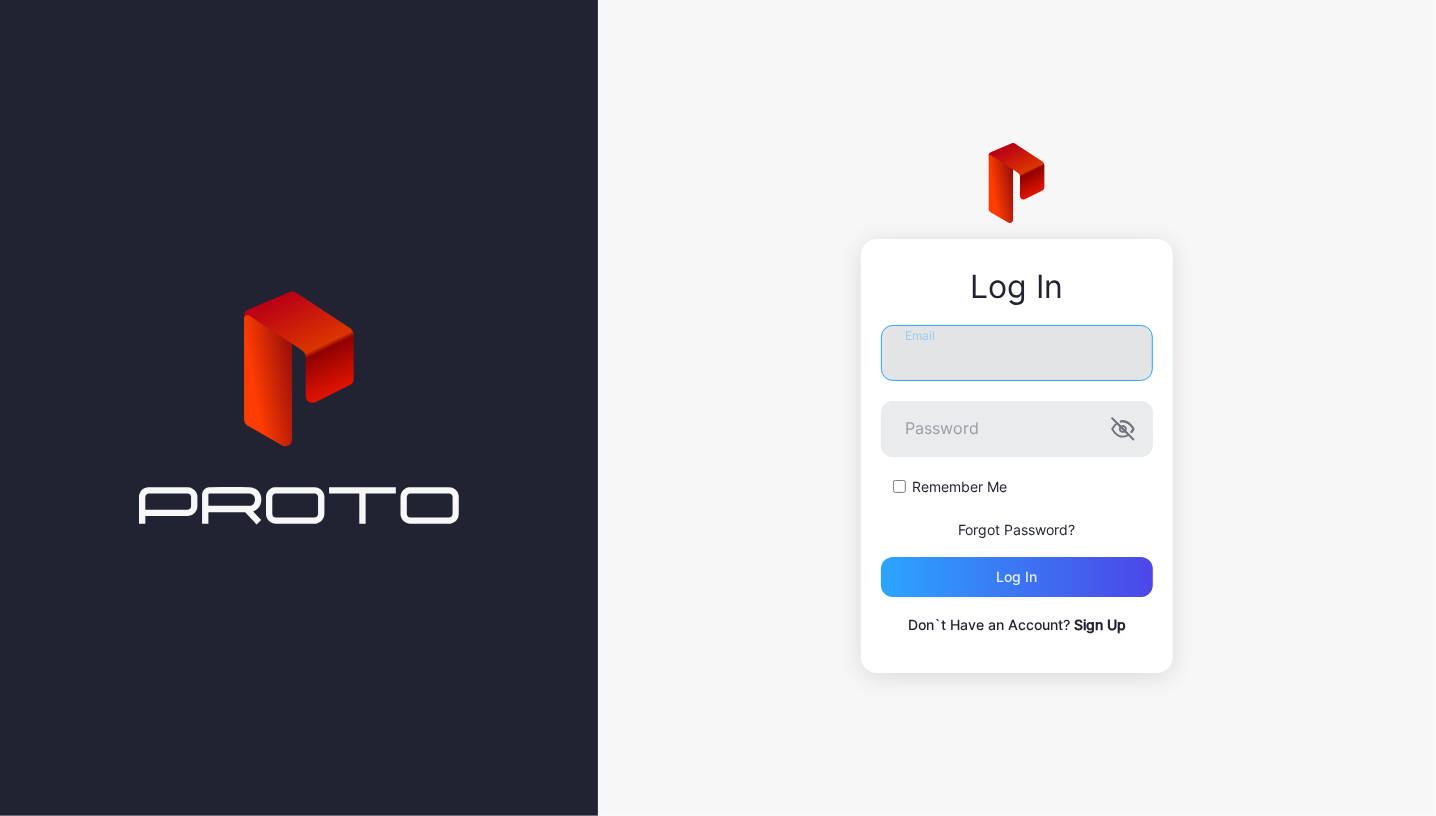 click on "Email" at bounding box center (1017, 353) 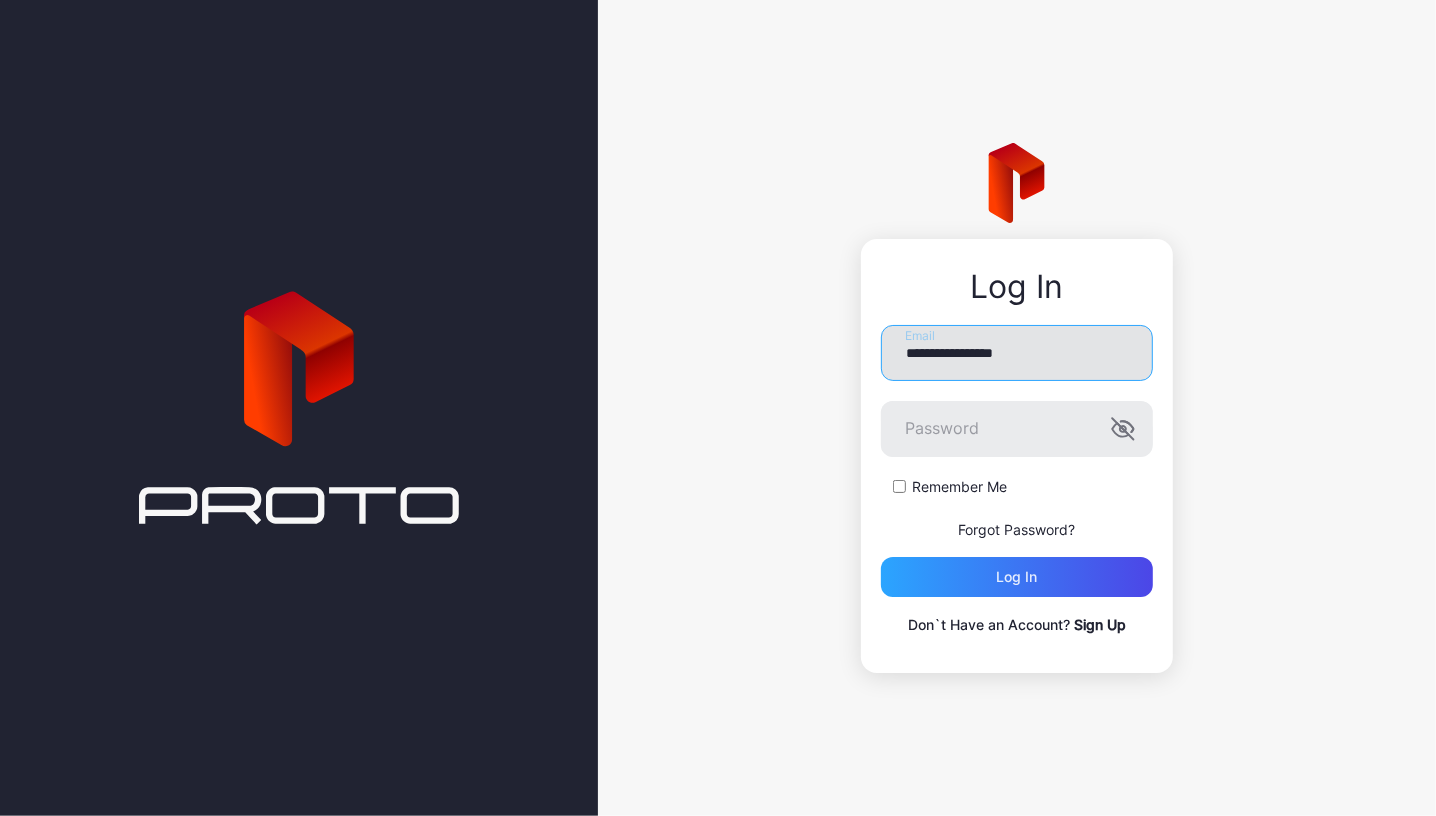 type on "**********" 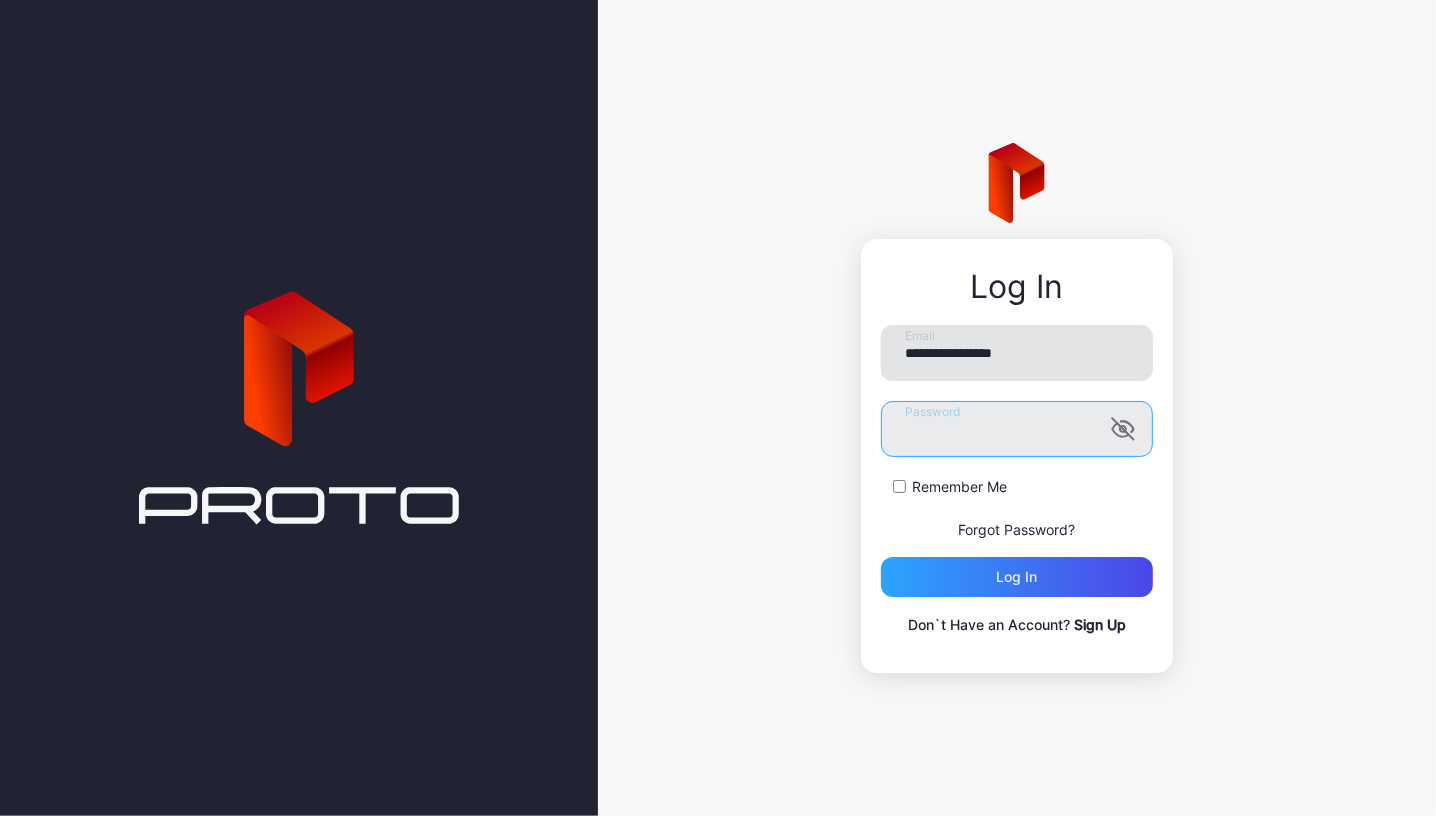 click on "Log in" at bounding box center [1017, 577] 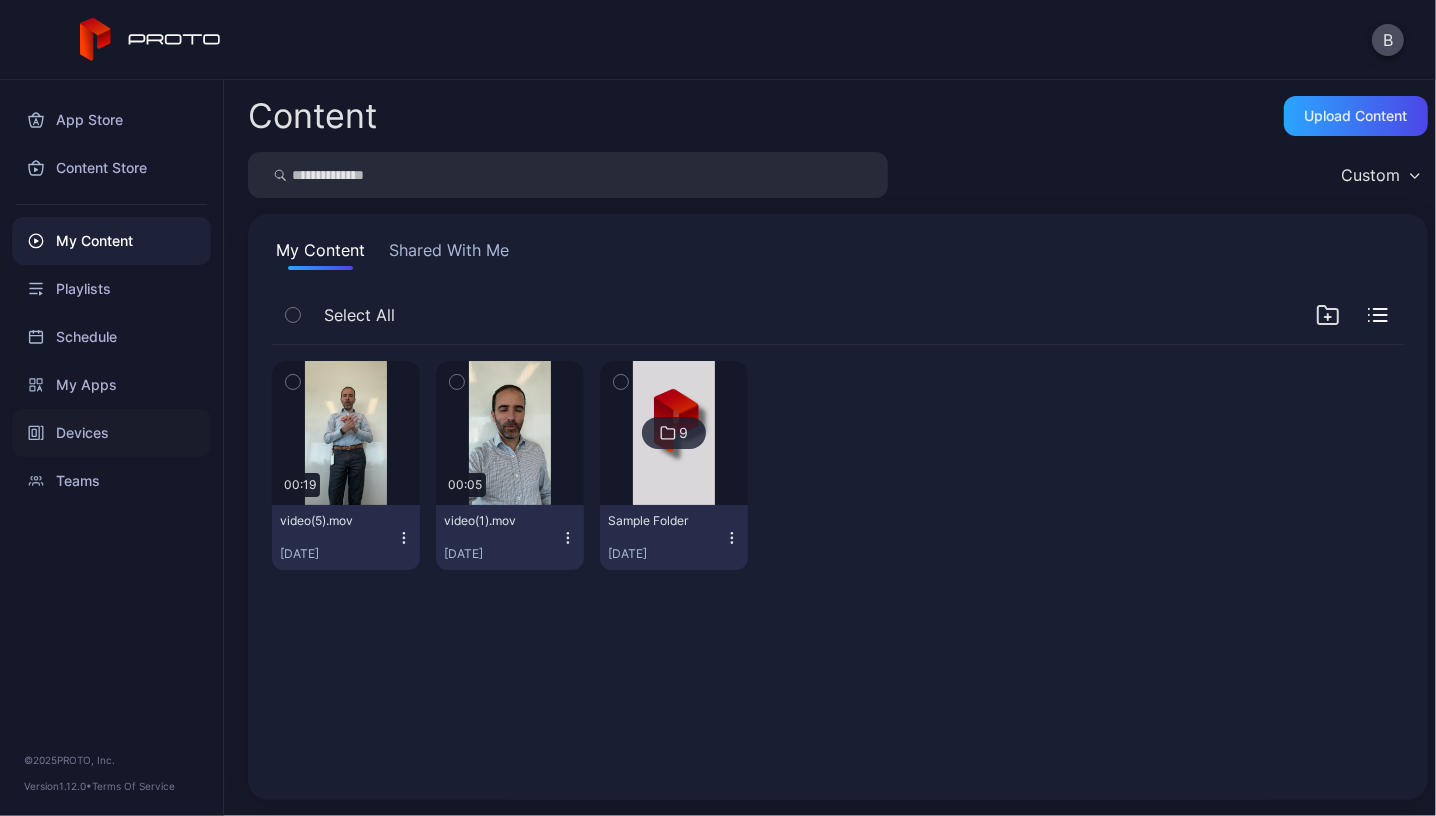 click on "Devices" at bounding box center [111, 433] 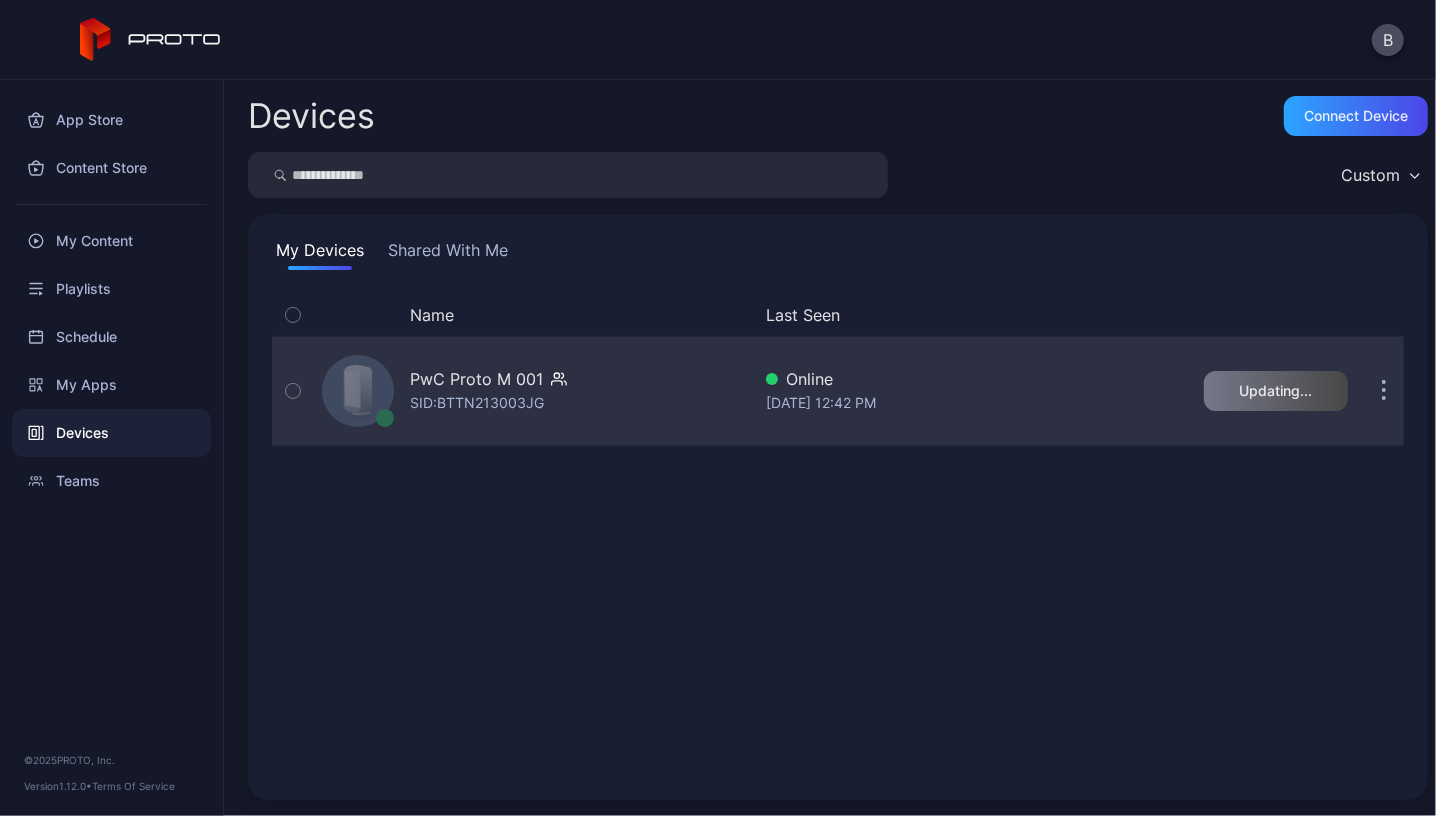 click on "SID:  BTTN213003JG" at bounding box center [477, 403] 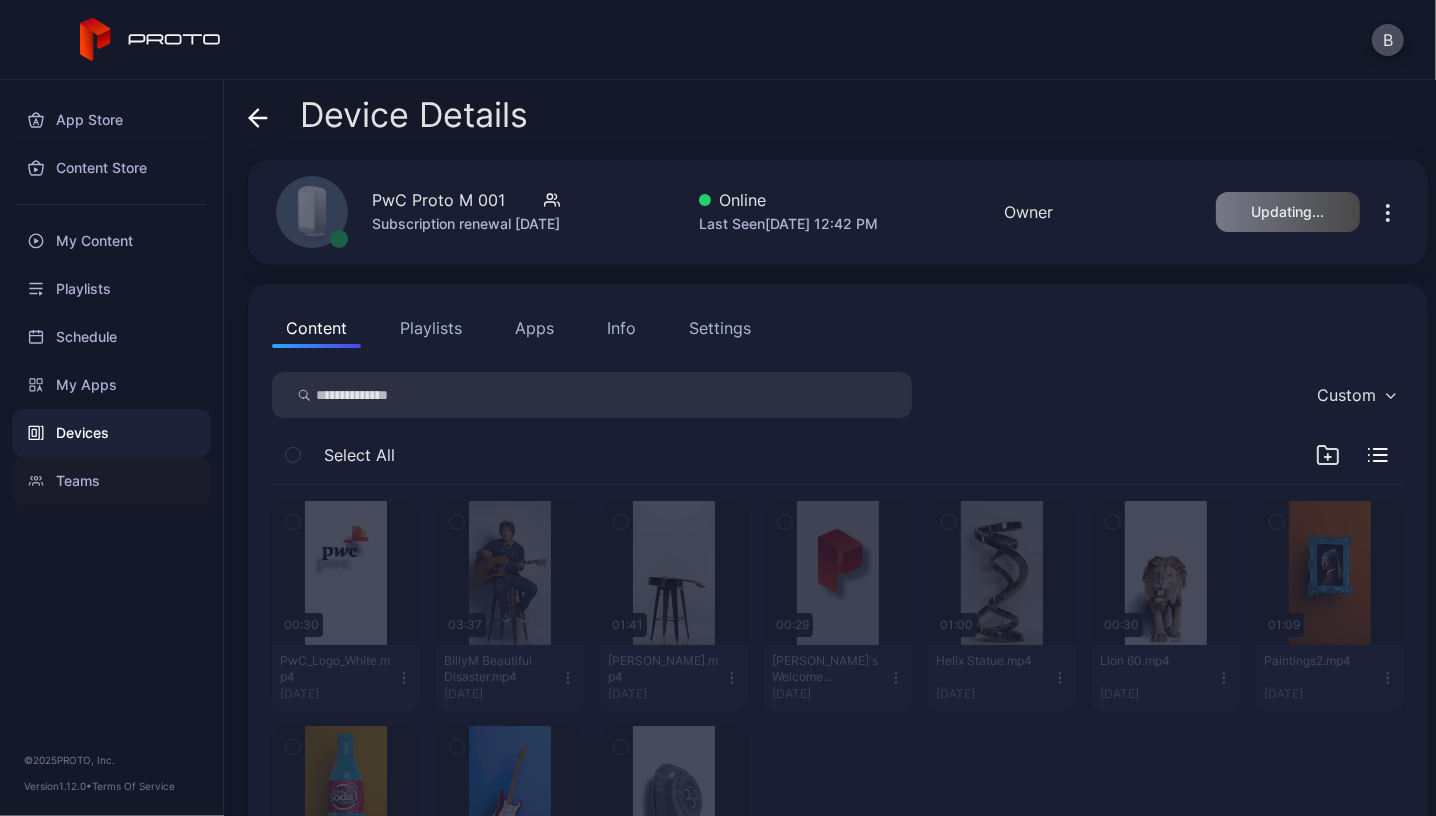 click on "Teams" at bounding box center [111, 481] 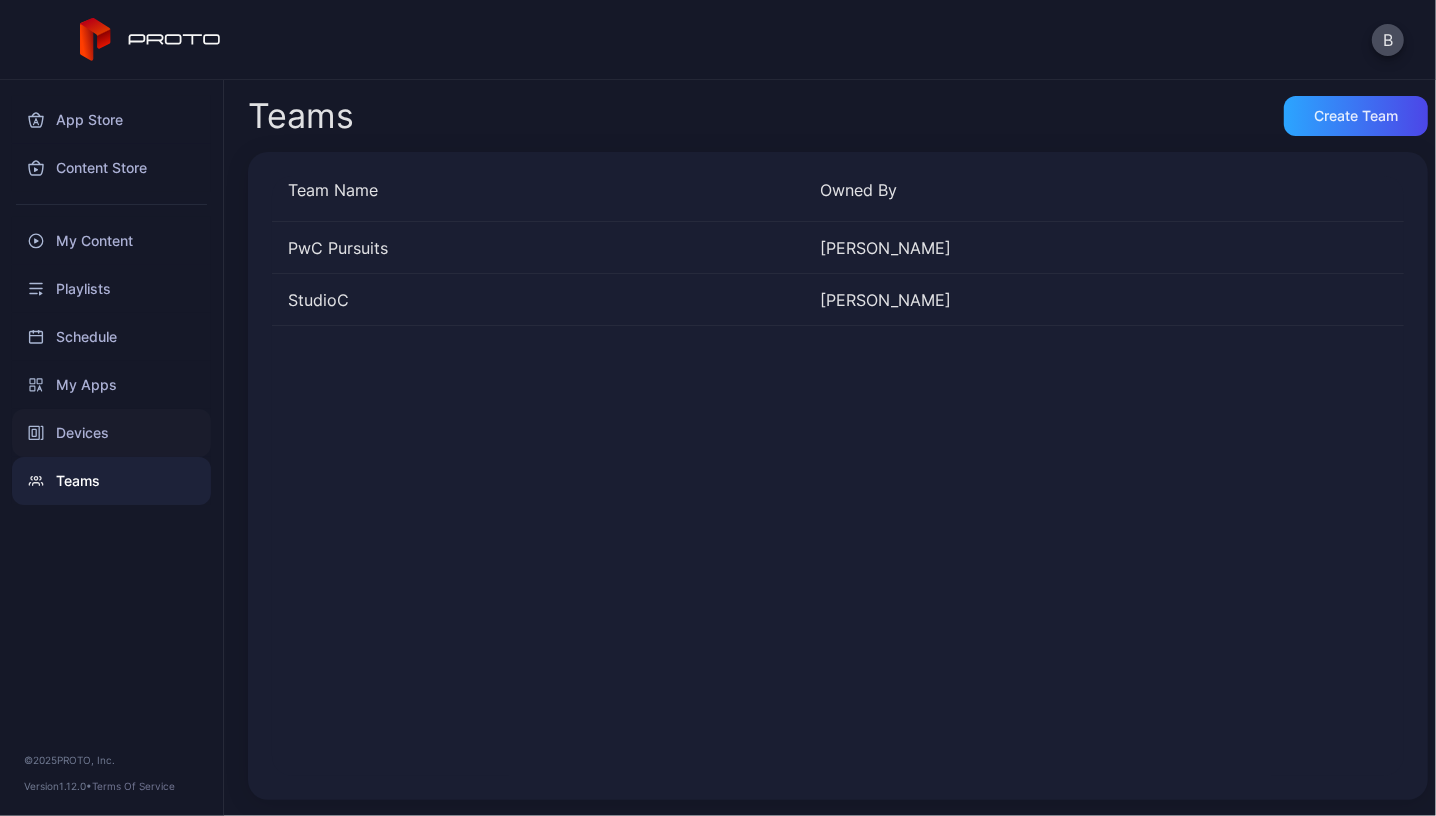 click on "Devices" at bounding box center (111, 433) 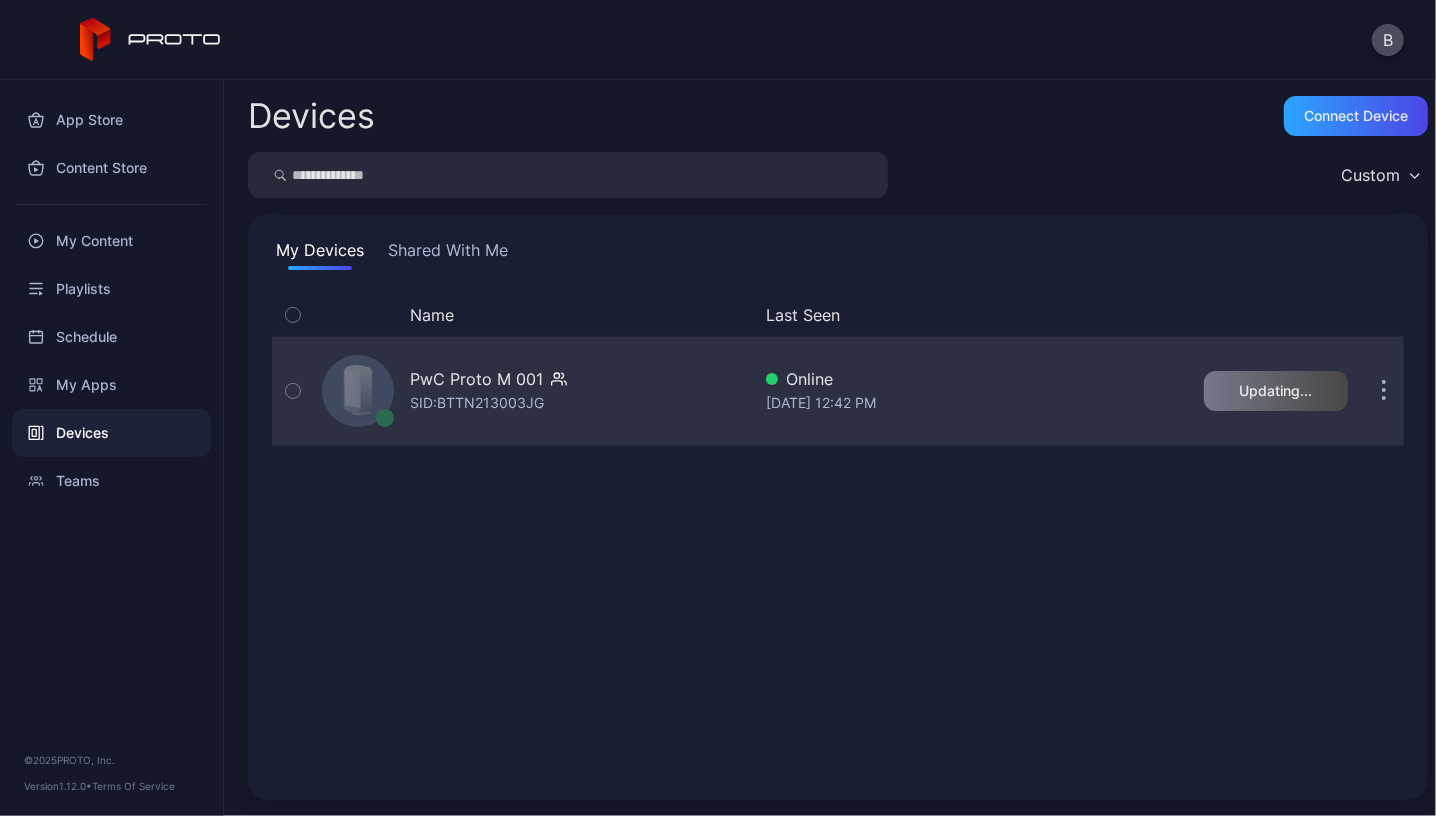 click 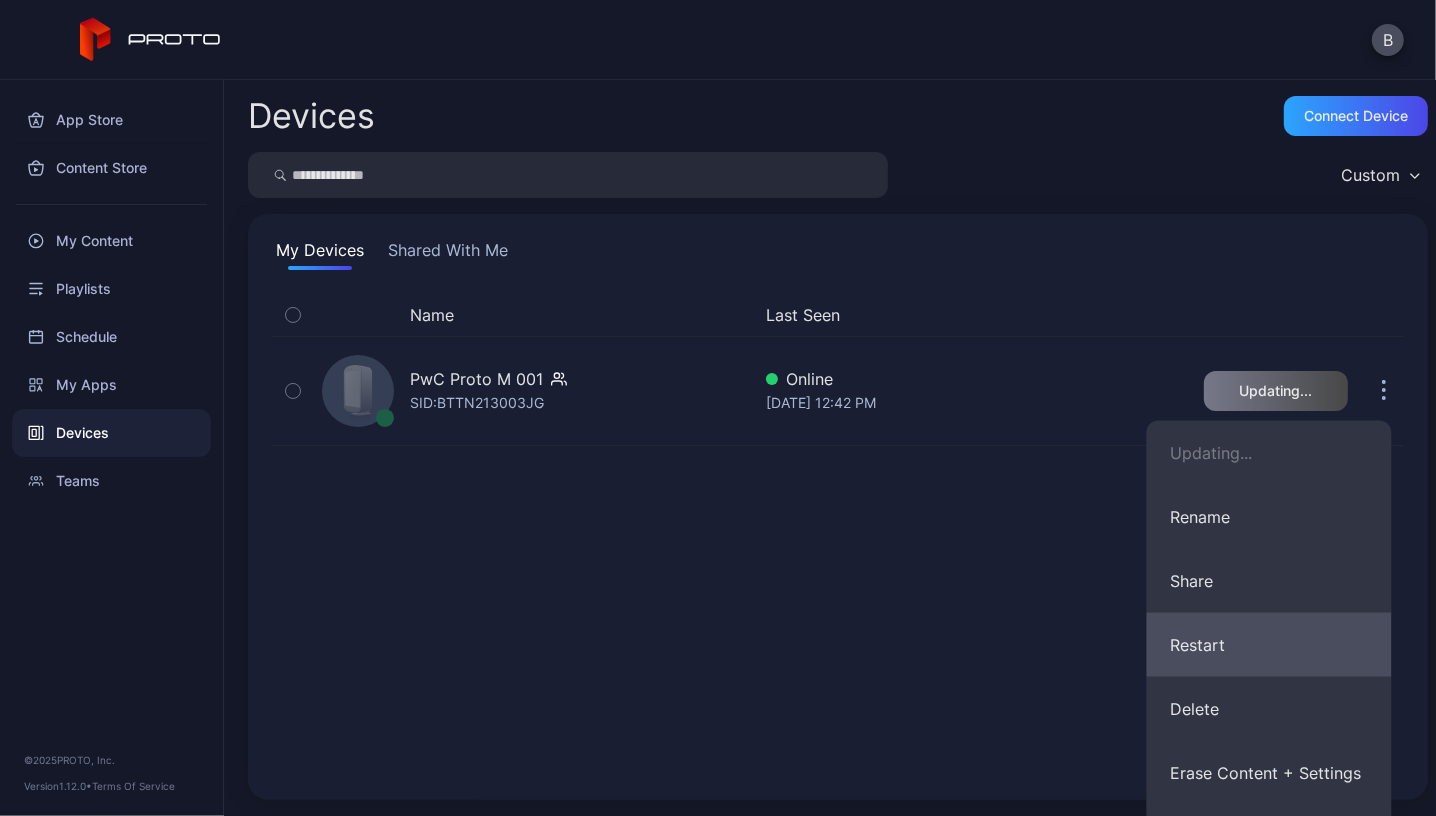click on "Restart" at bounding box center [1269, 645] 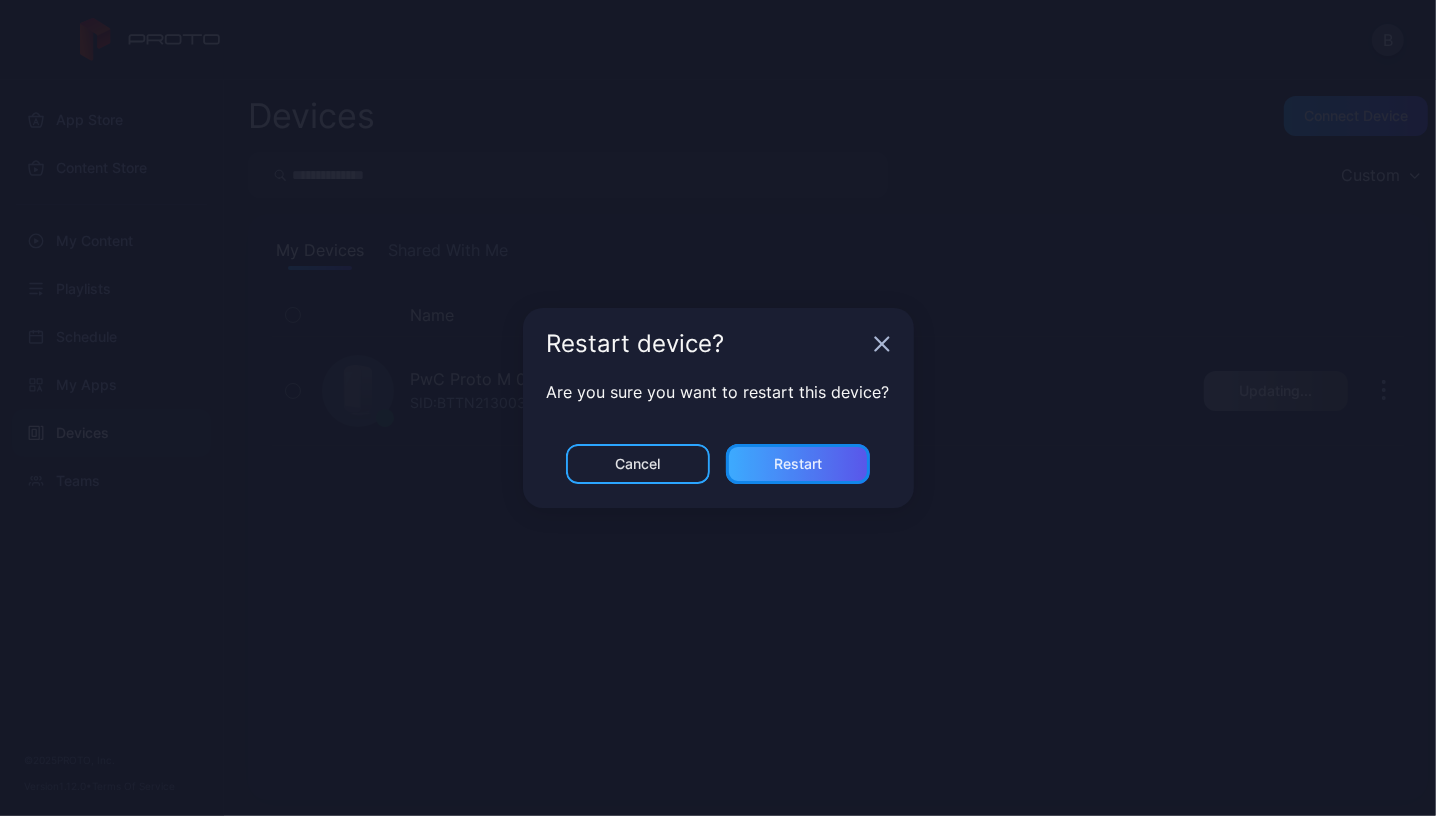 click on "Restart" at bounding box center (798, 464) 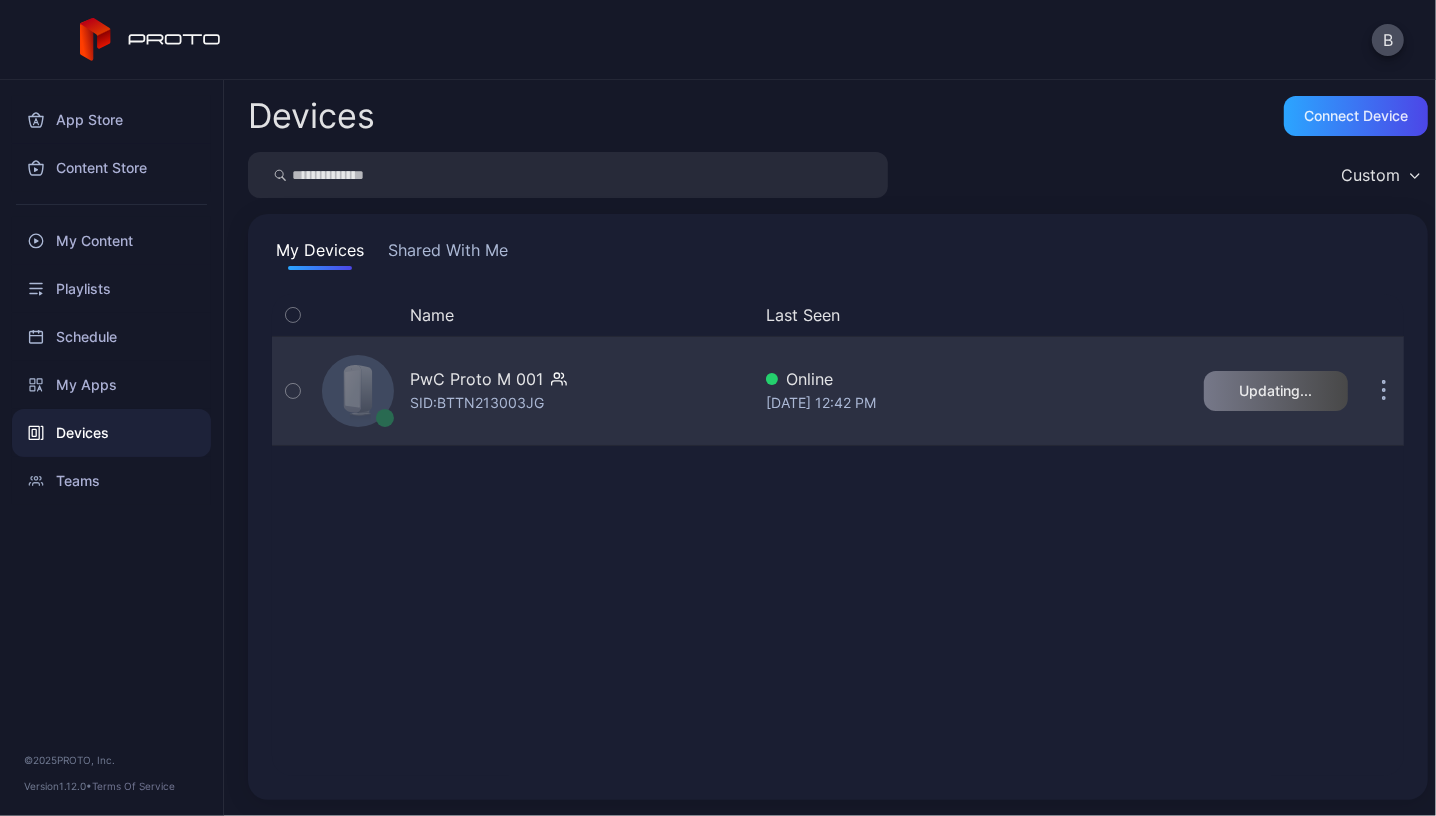 click at bounding box center [1384, 391] 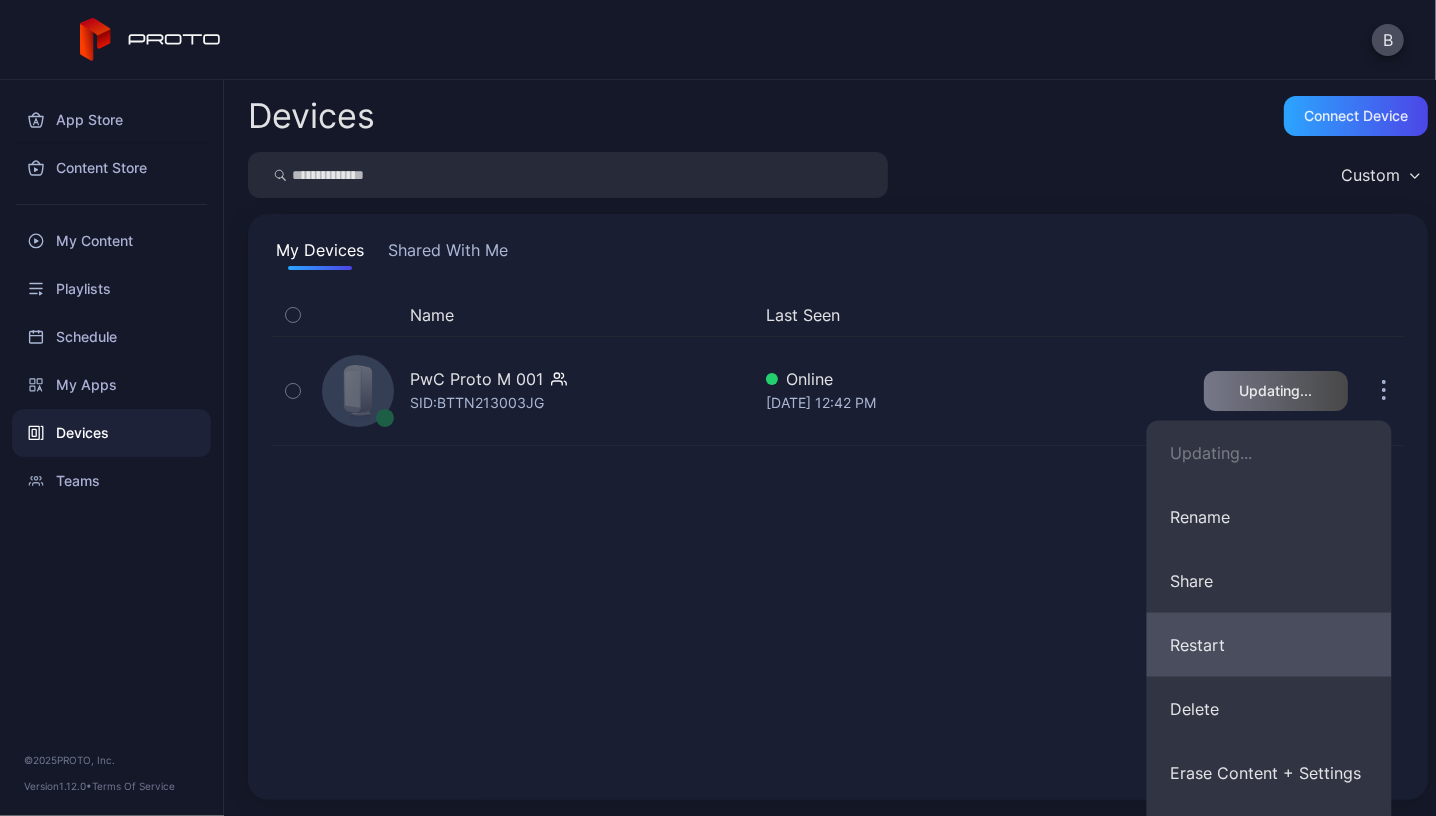 click on "Restart" at bounding box center (1269, 645) 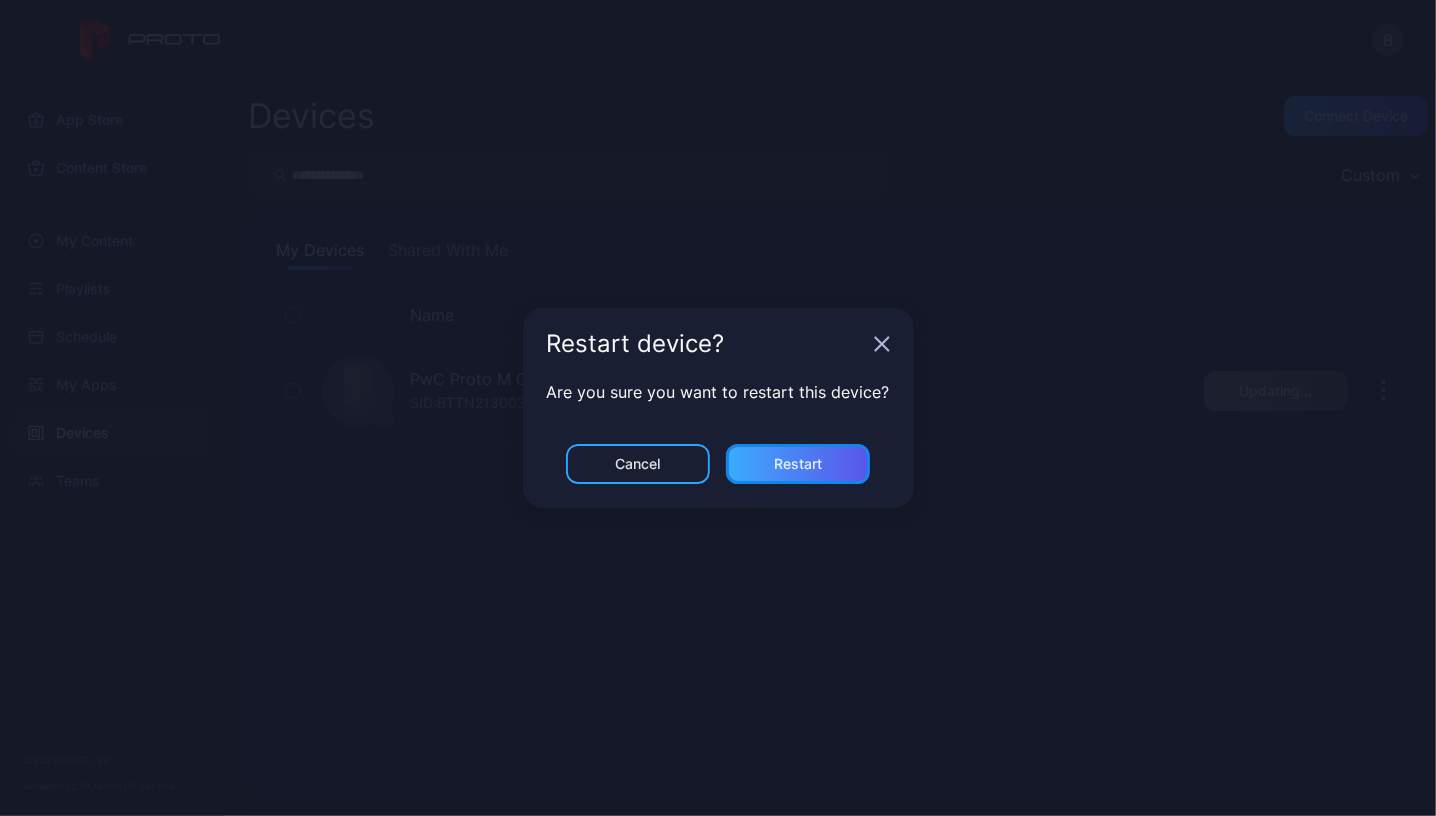 click on "Restart" at bounding box center [798, 464] 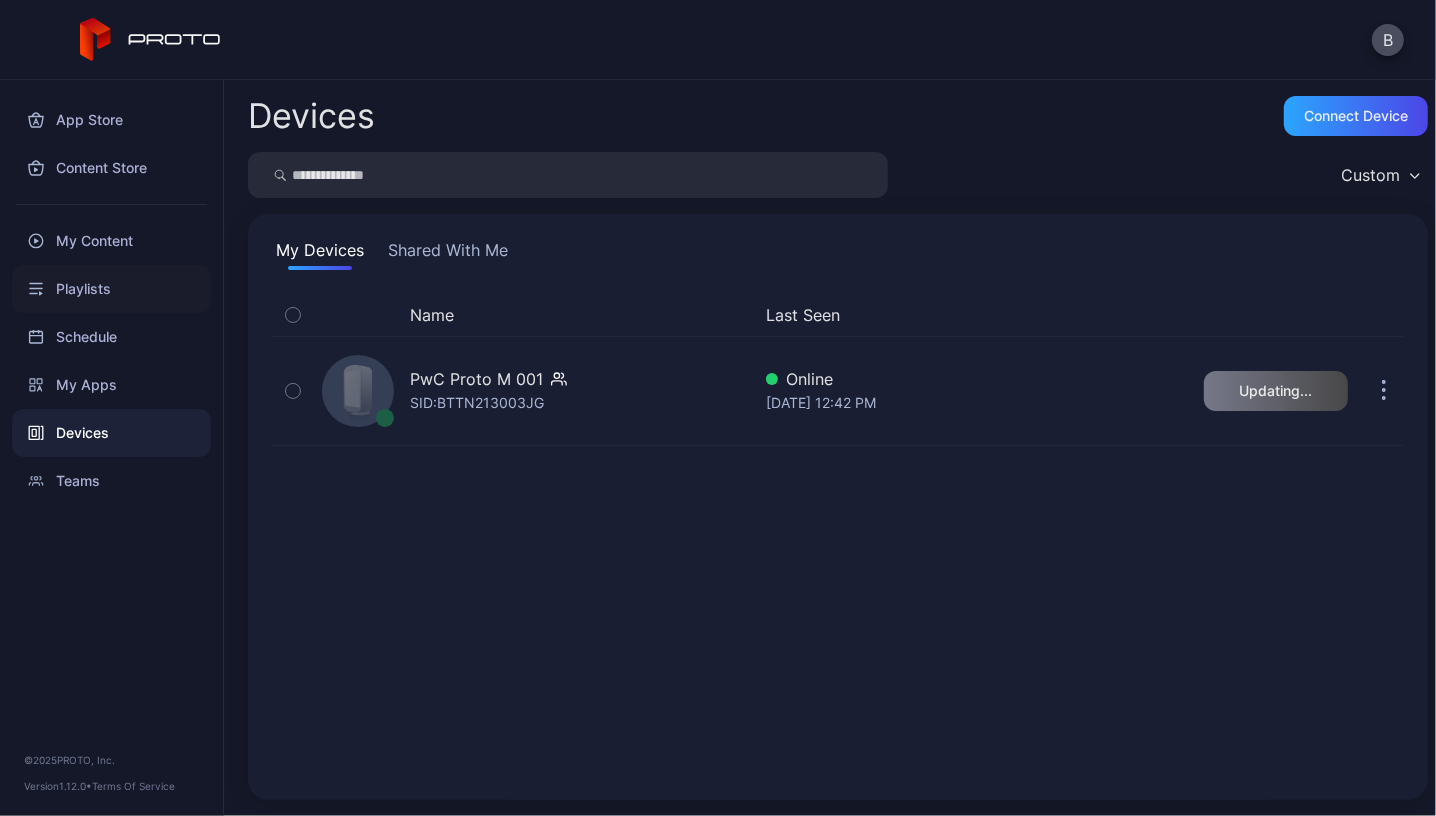 click on "Playlists" at bounding box center [111, 289] 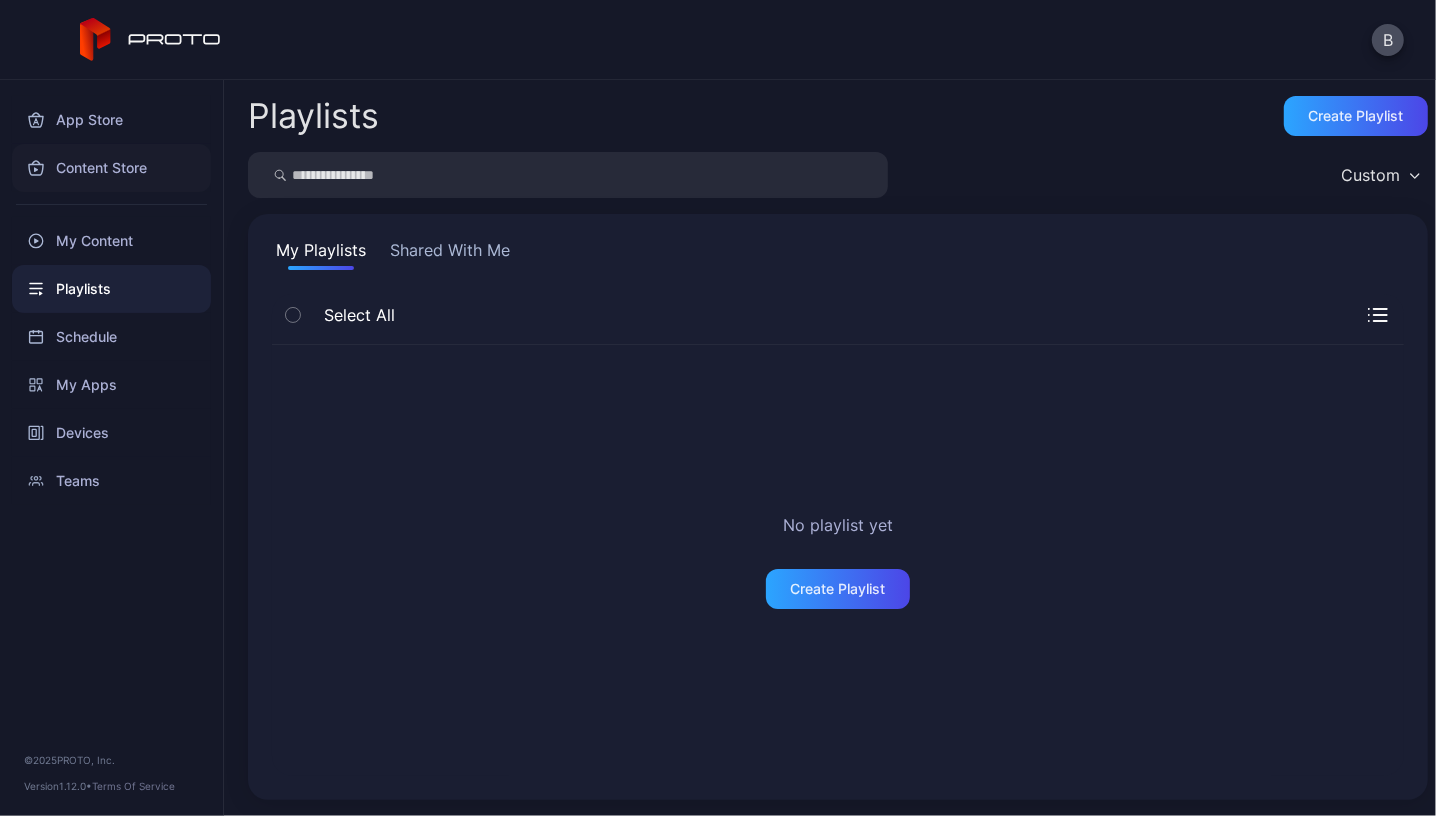 click on "Content Store" at bounding box center [111, 168] 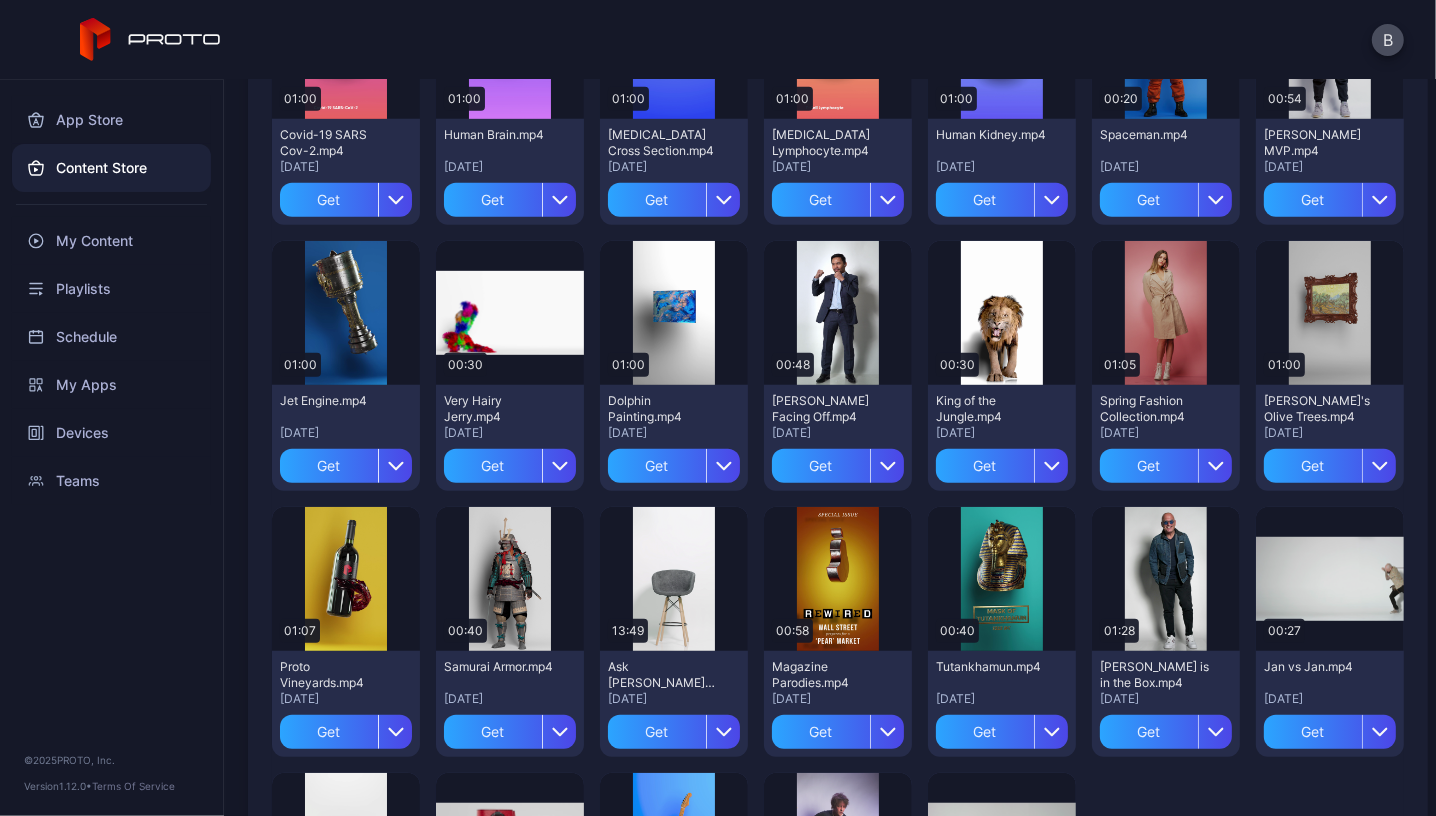 scroll, scrollTop: 847, scrollLeft: 0, axis: vertical 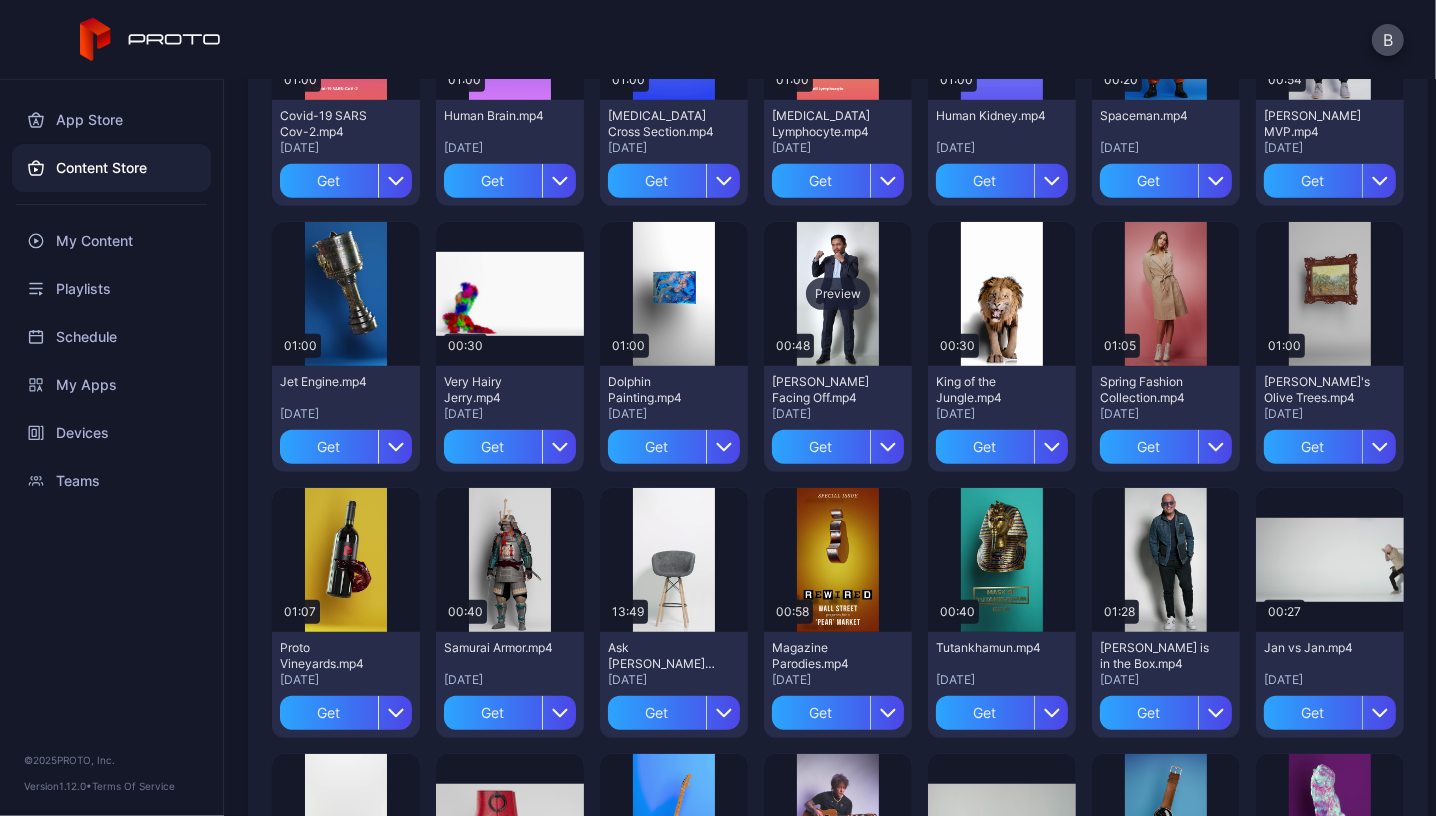 click on "Preview" at bounding box center (838, 294) 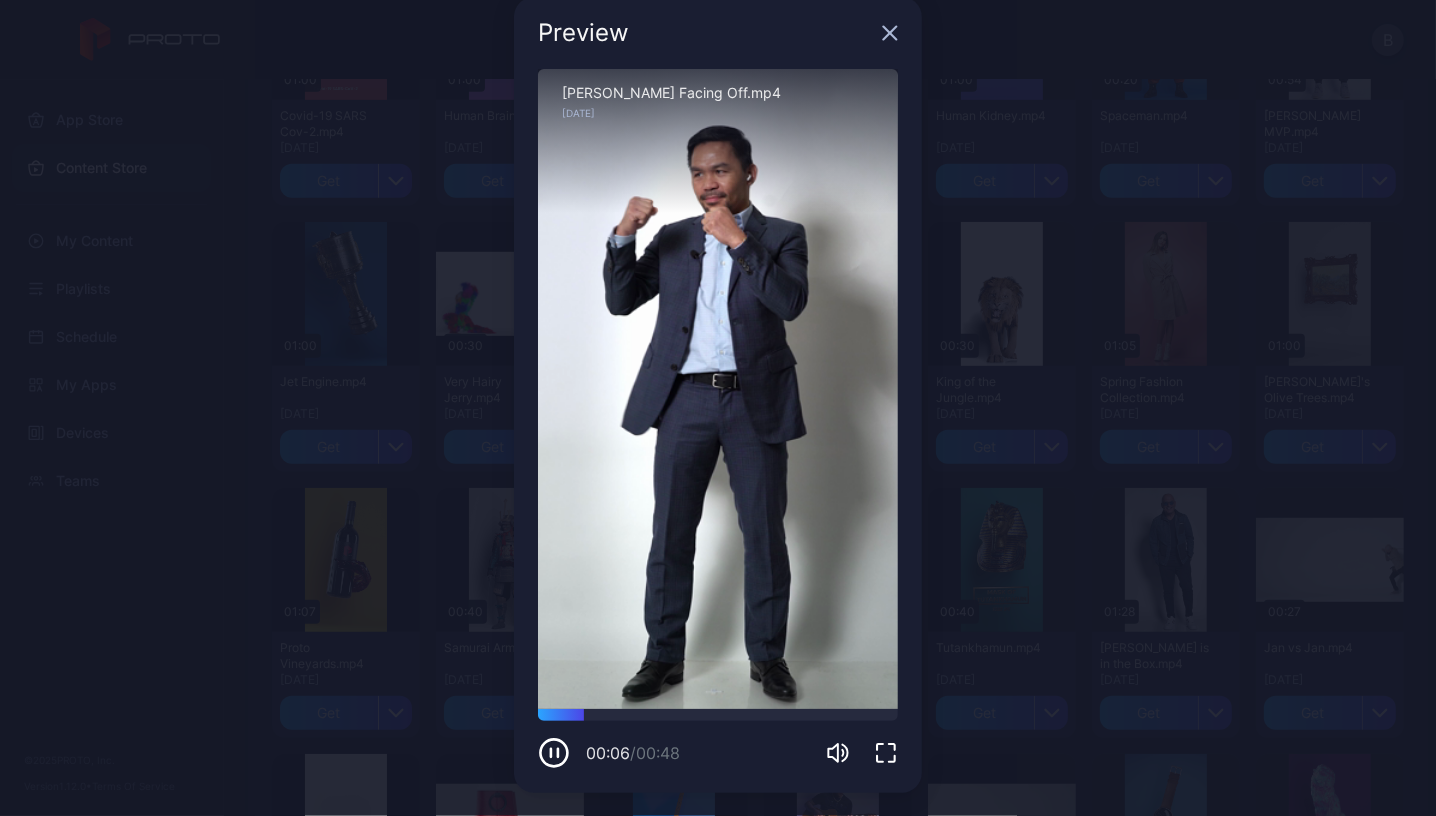 scroll, scrollTop: 0, scrollLeft: 0, axis: both 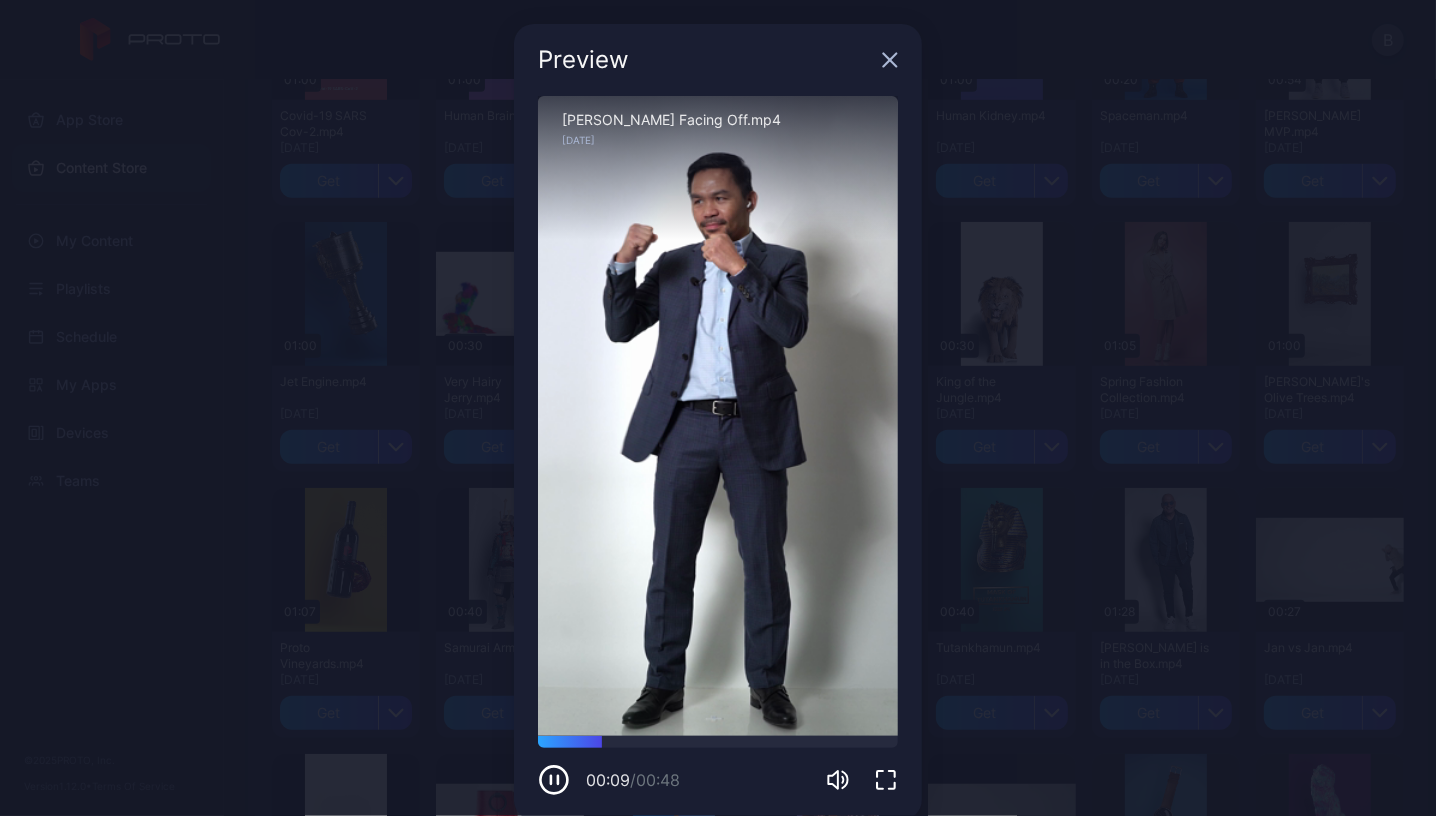 click on "Preview" at bounding box center (718, 60) 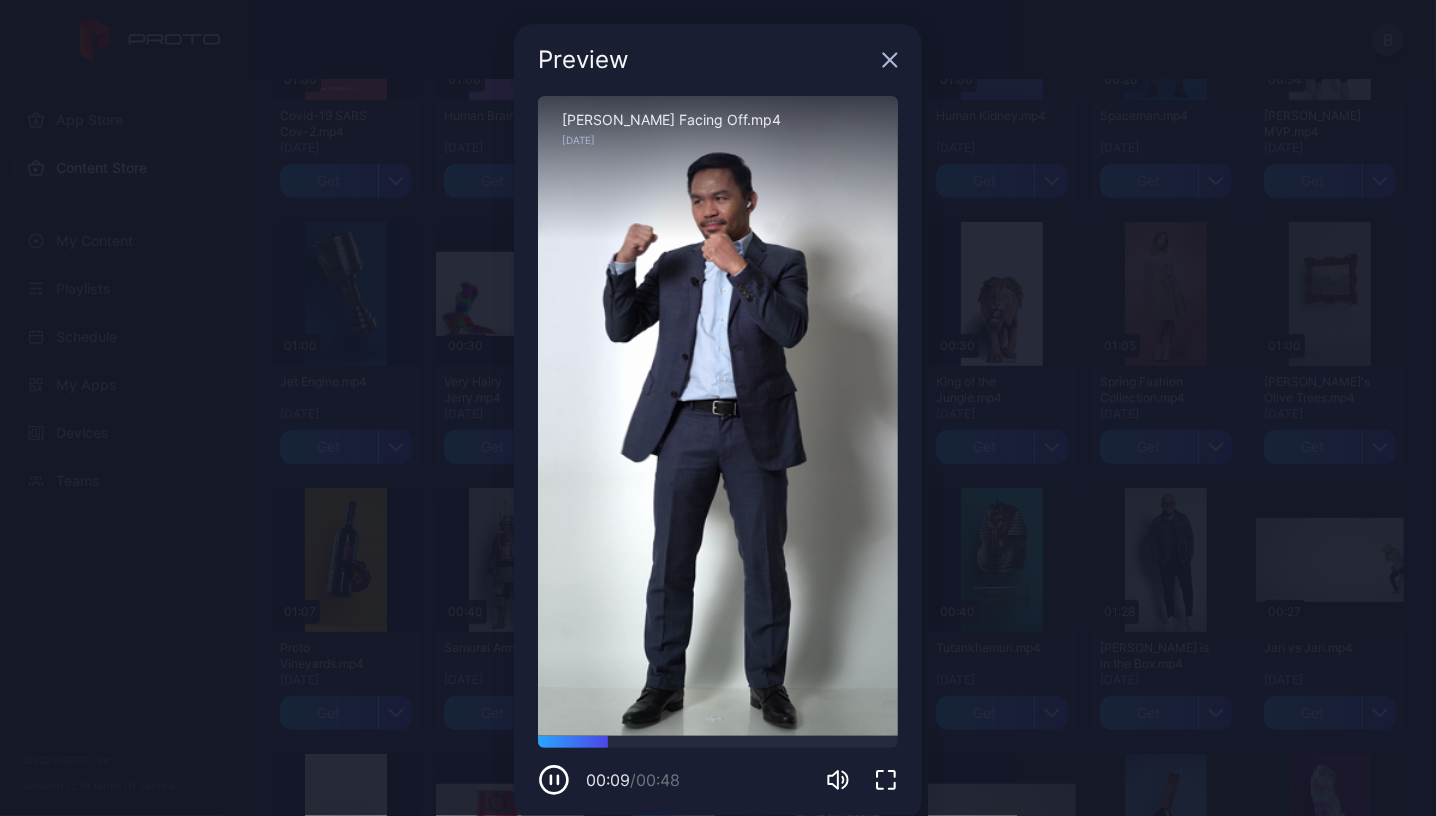 click 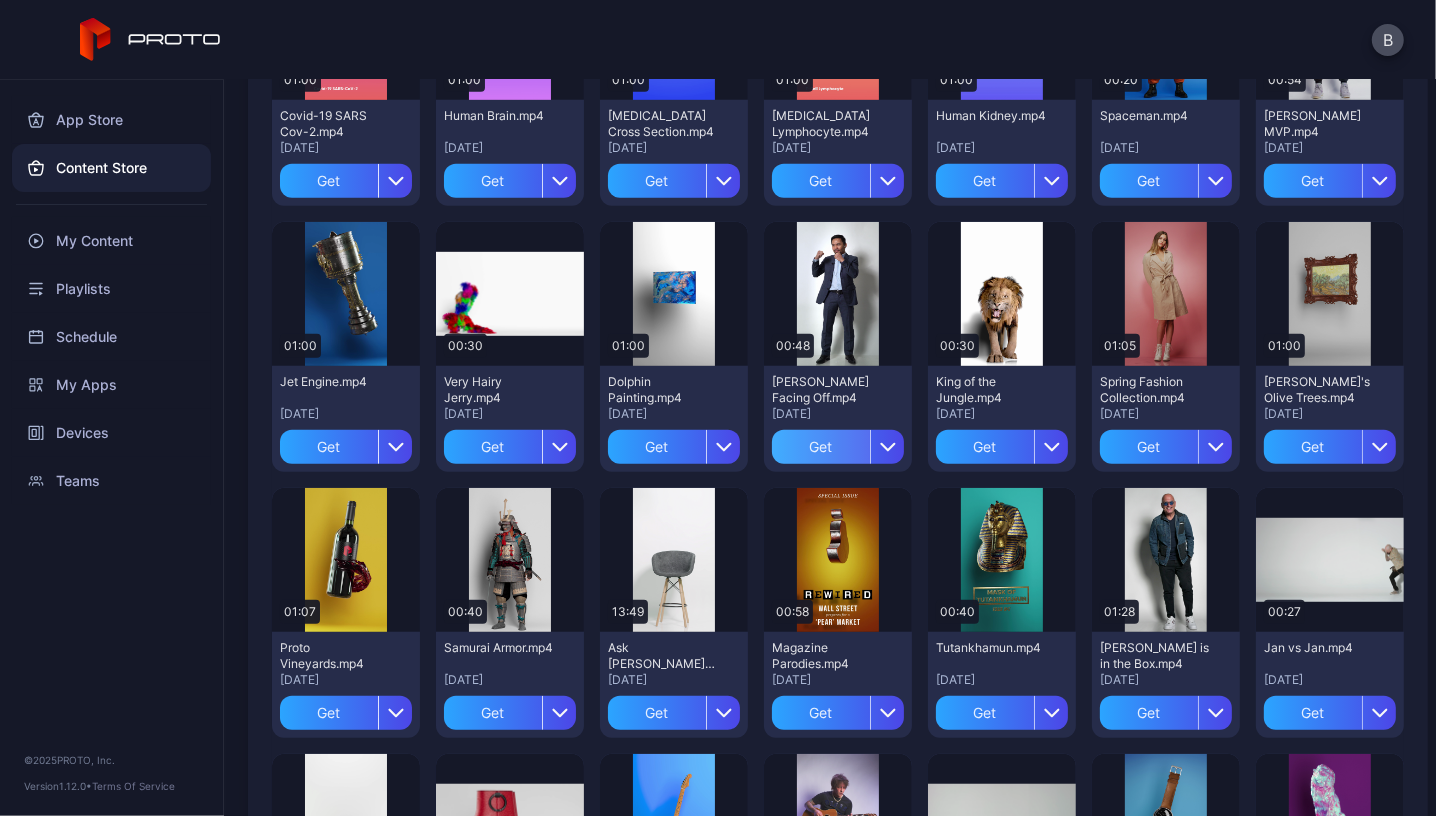 click on "Get" at bounding box center [821, 447] 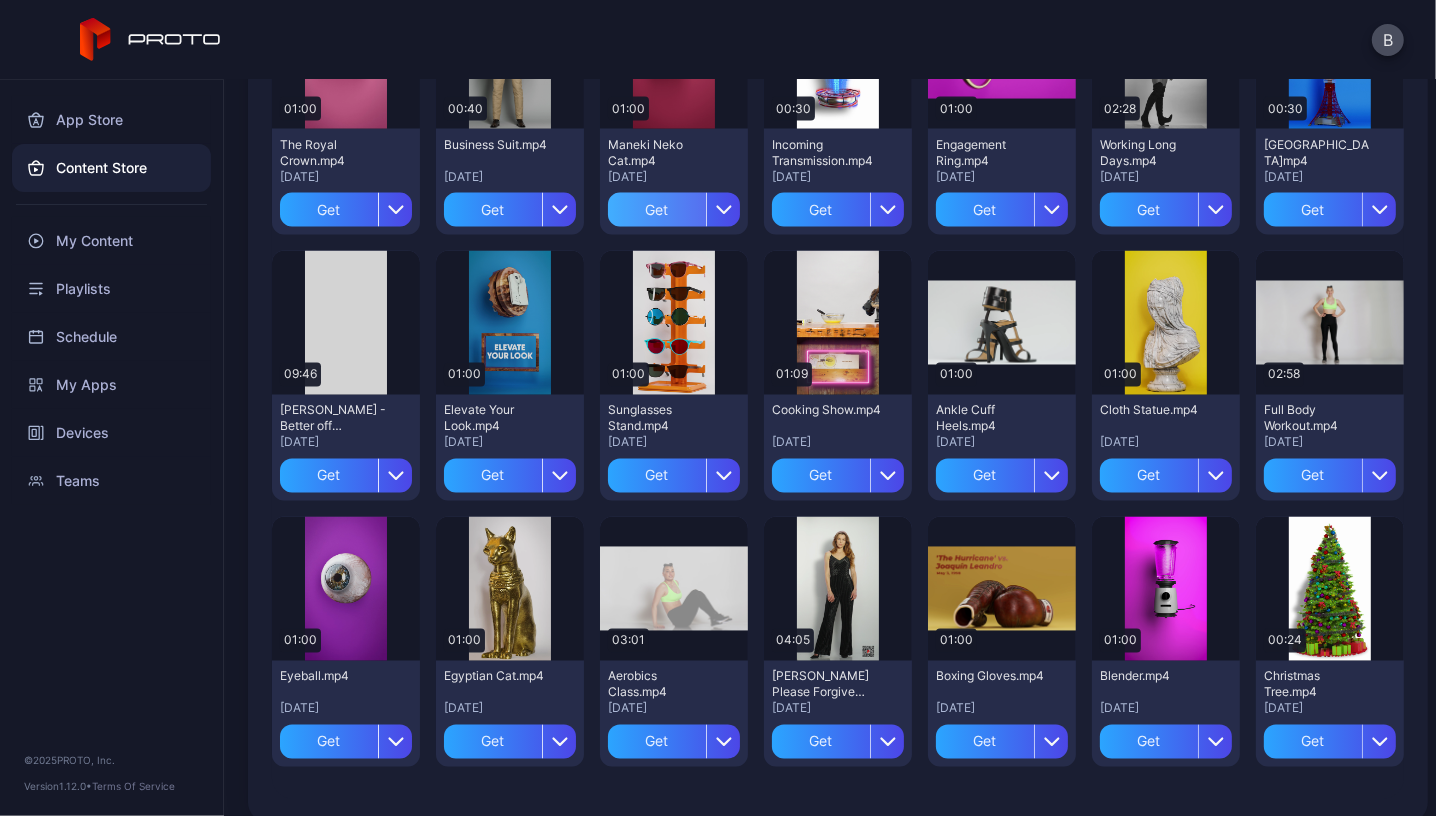 scroll, scrollTop: 2702, scrollLeft: 0, axis: vertical 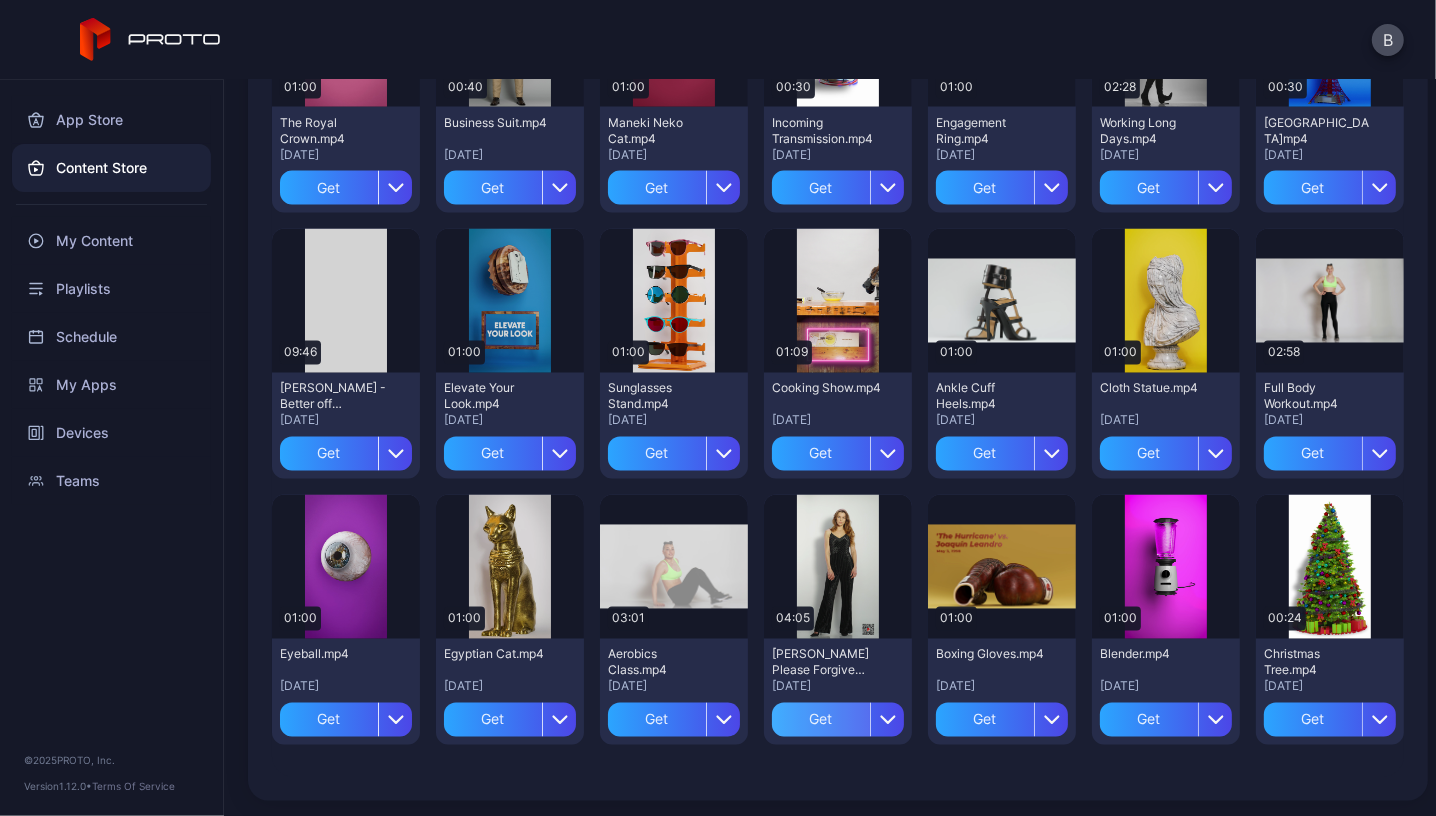 click on "Get" at bounding box center [821, 720] 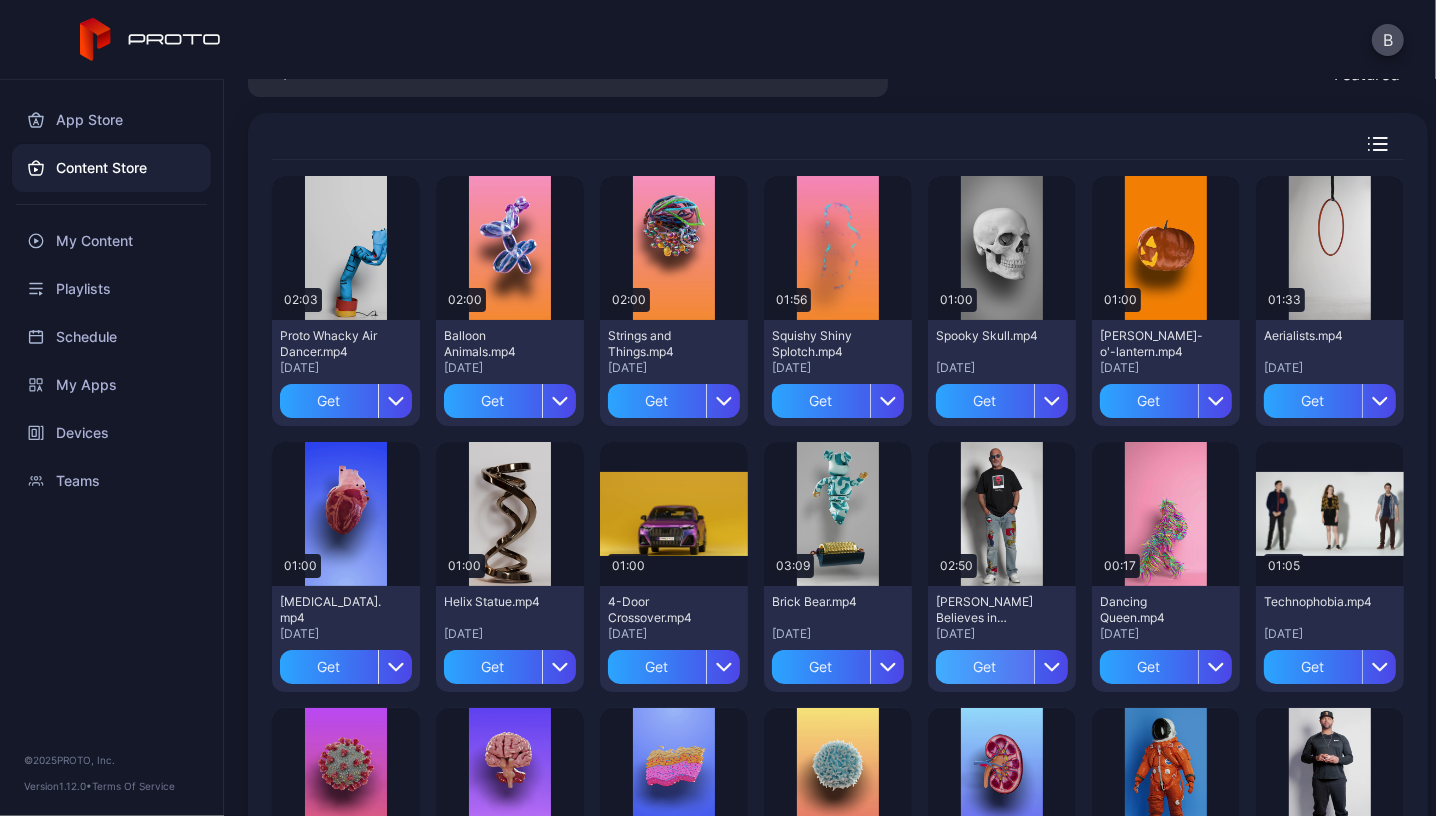 scroll, scrollTop: 107, scrollLeft: 0, axis: vertical 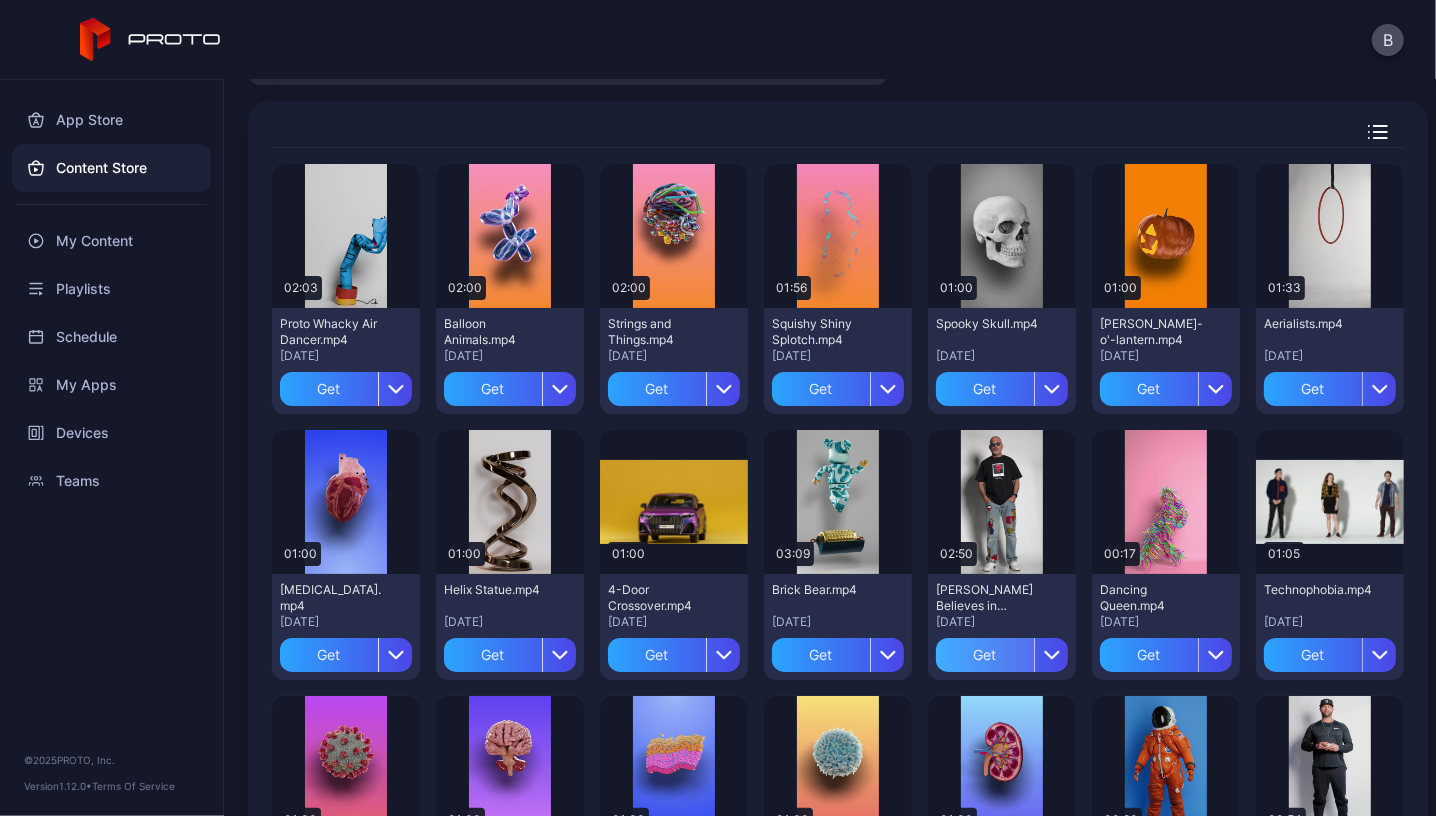 click on "Get" at bounding box center (985, 655) 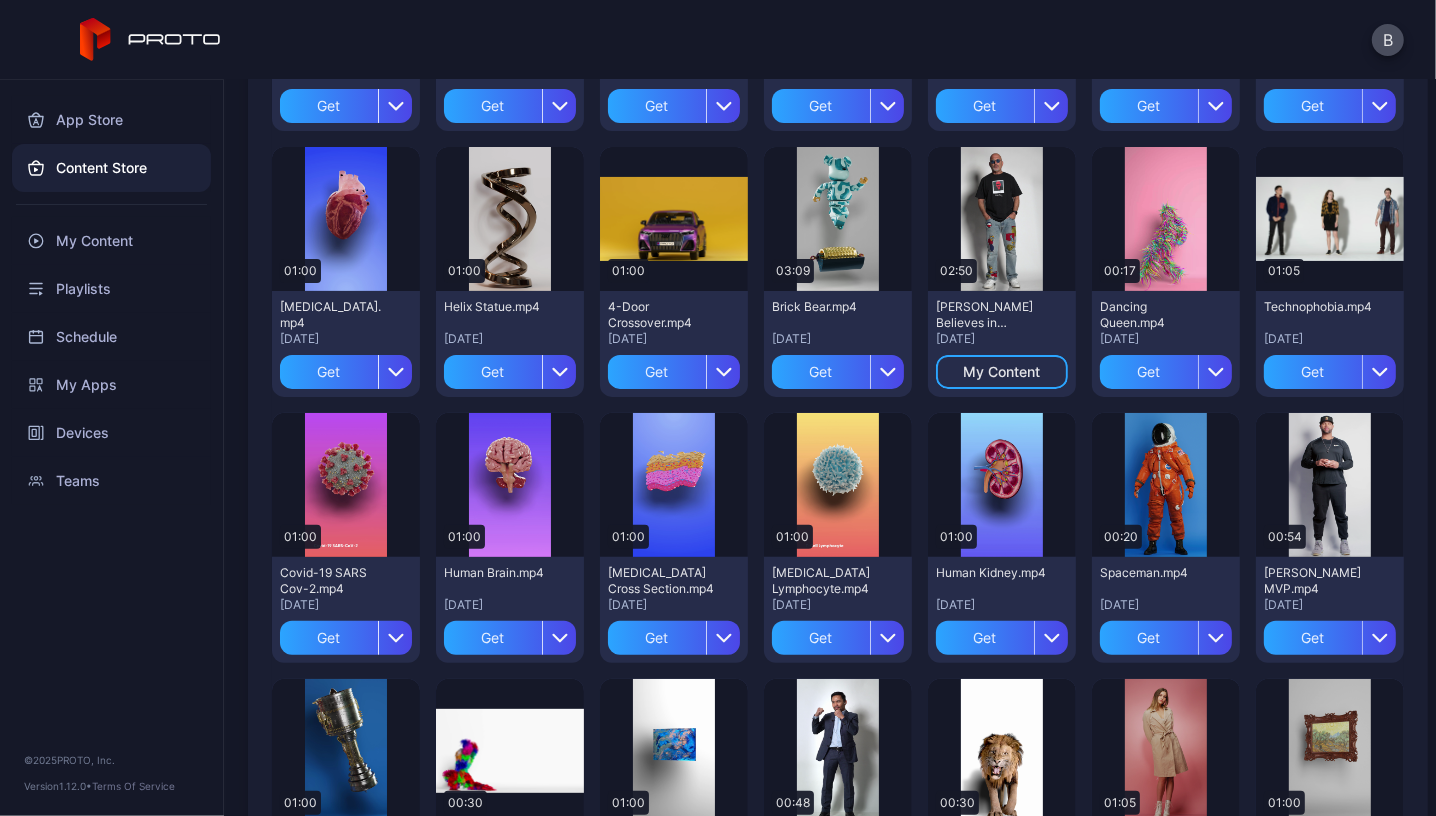 scroll, scrollTop: 415, scrollLeft: 0, axis: vertical 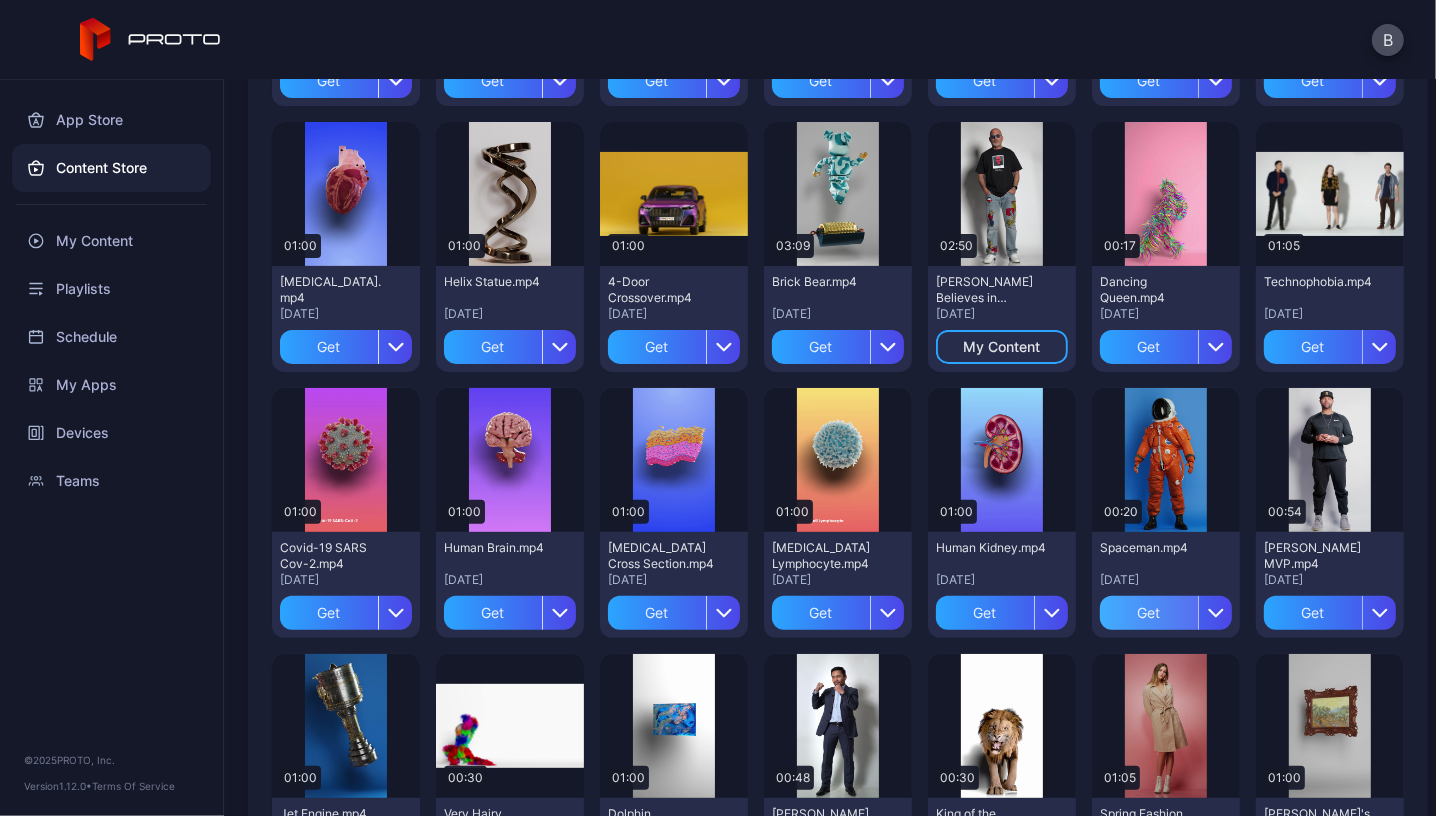 click on "Get" at bounding box center [1149, 613] 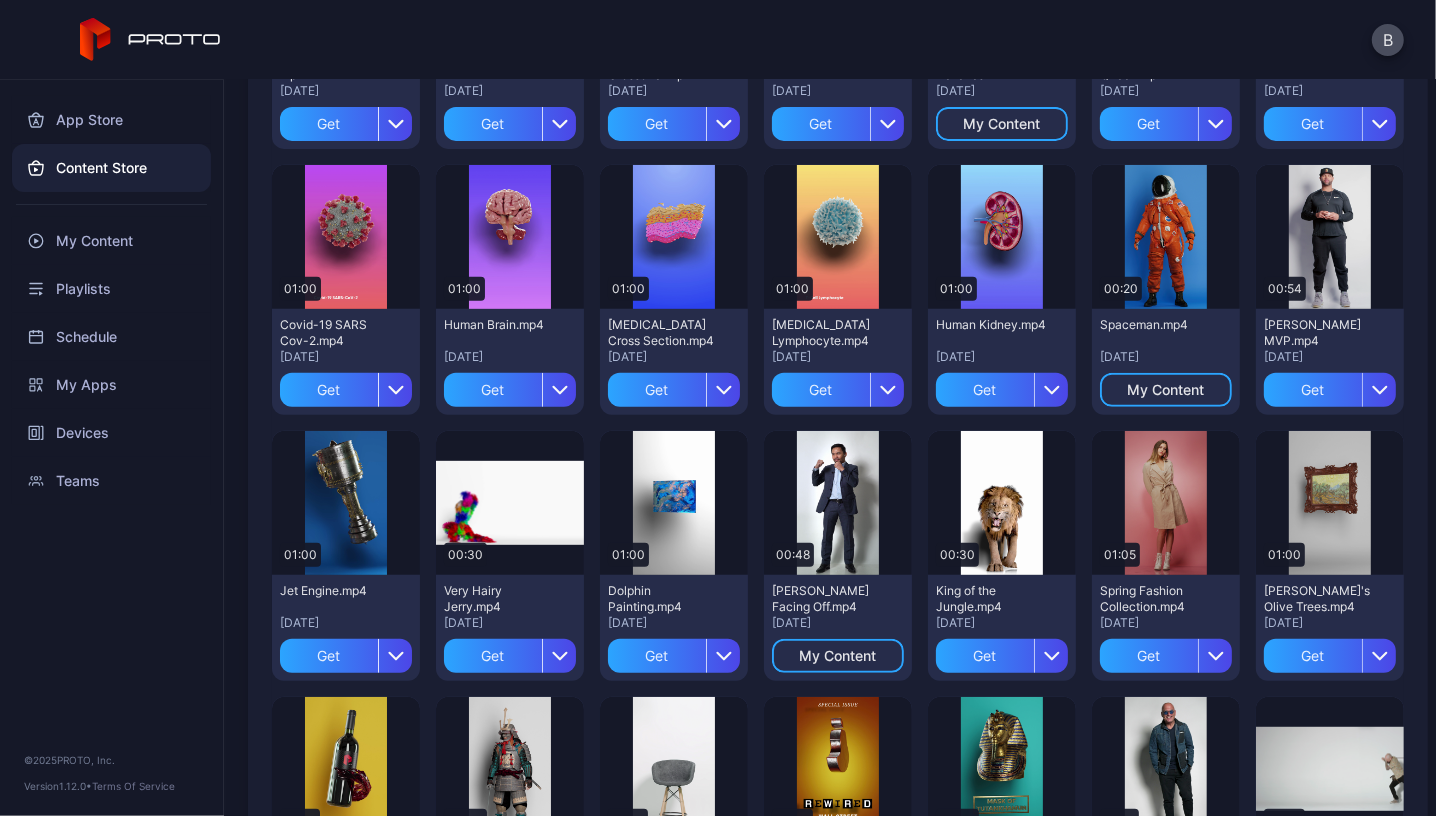 scroll, scrollTop: 683, scrollLeft: 0, axis: vertical 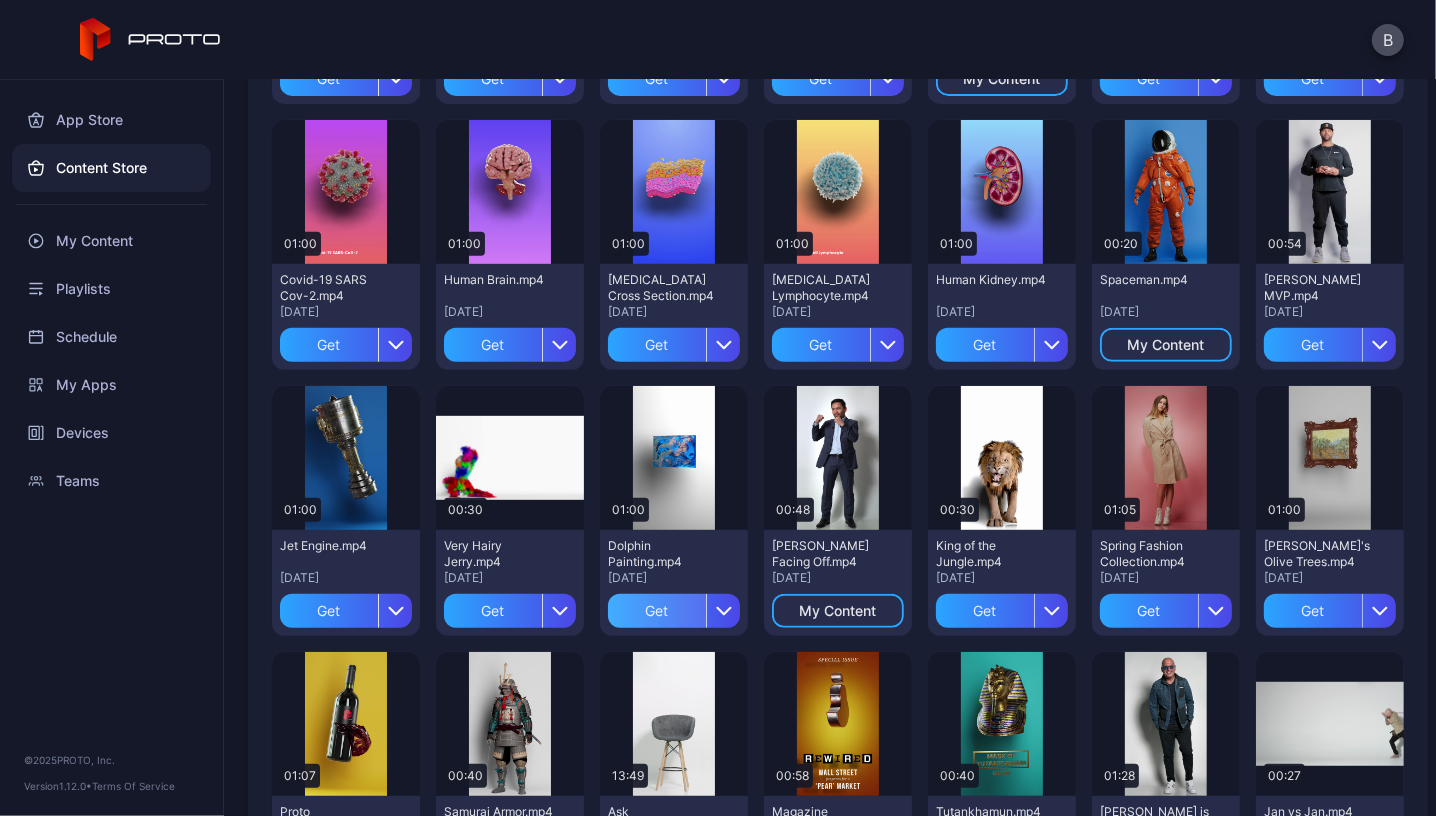 click on "Get" at bounding box center (657, 611) 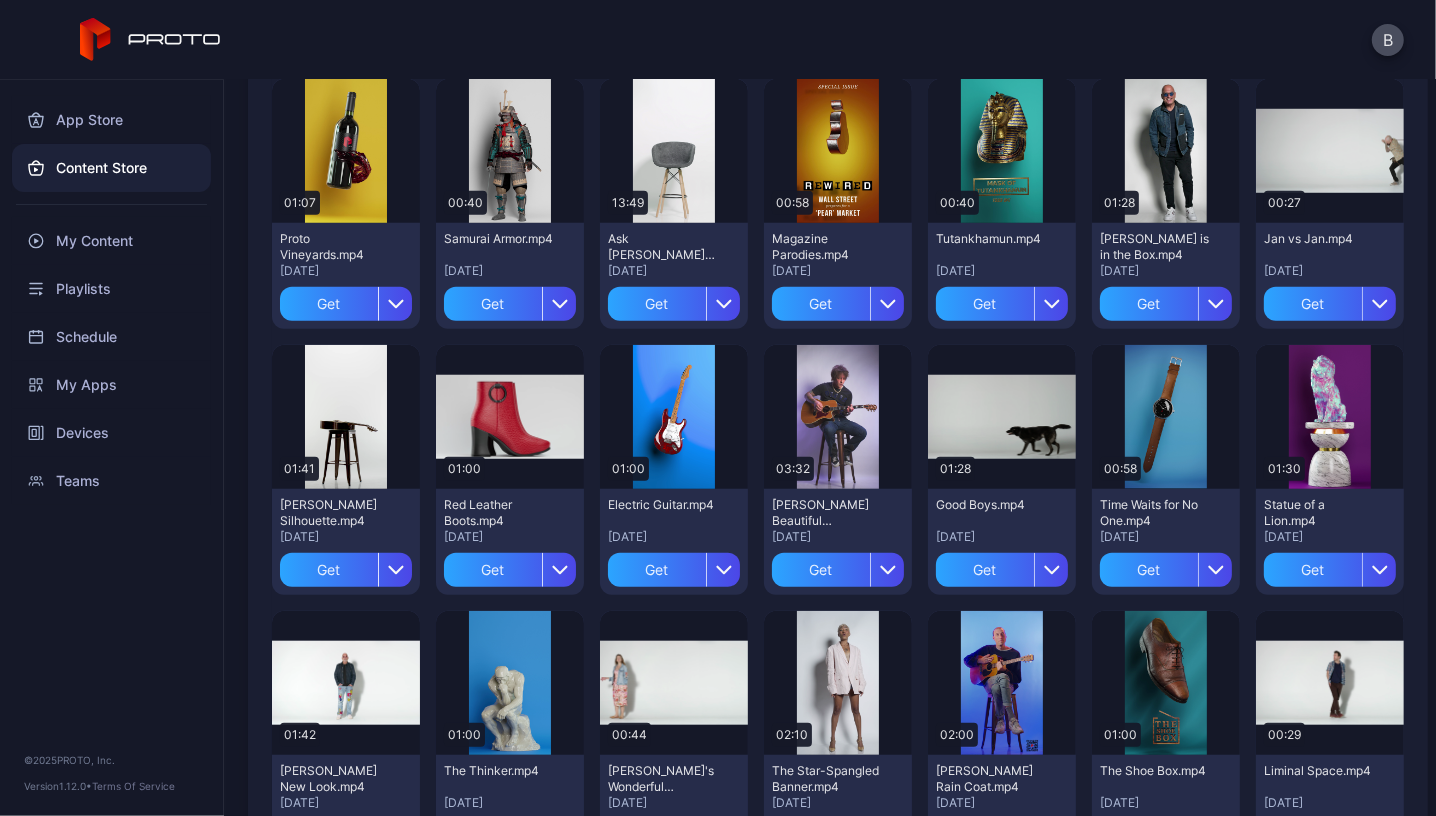 scroll, scrollTop: 1252, scrollLeft: 0, axis: vertical 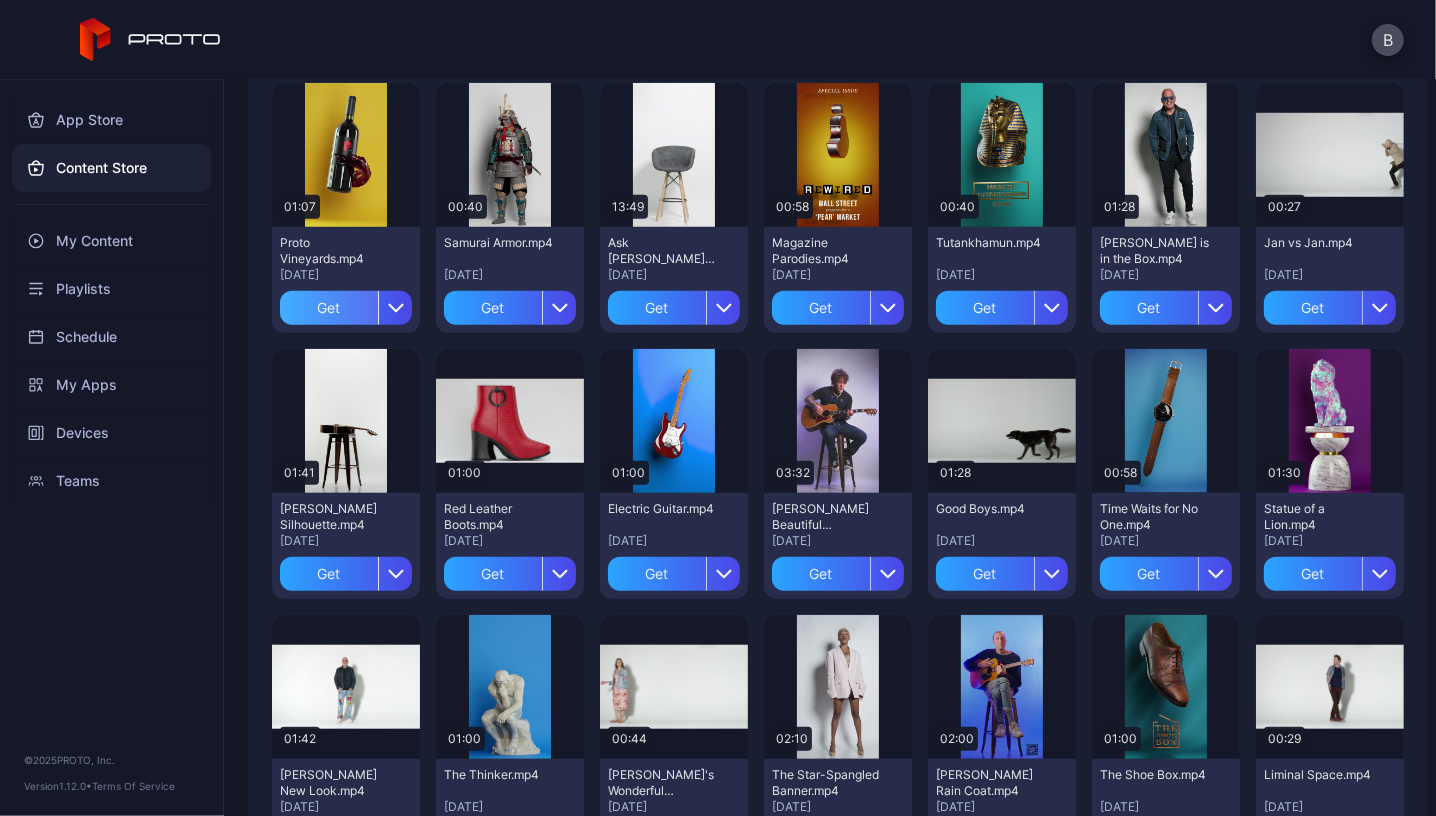 click on "Get" at bounding box center [329, 308] 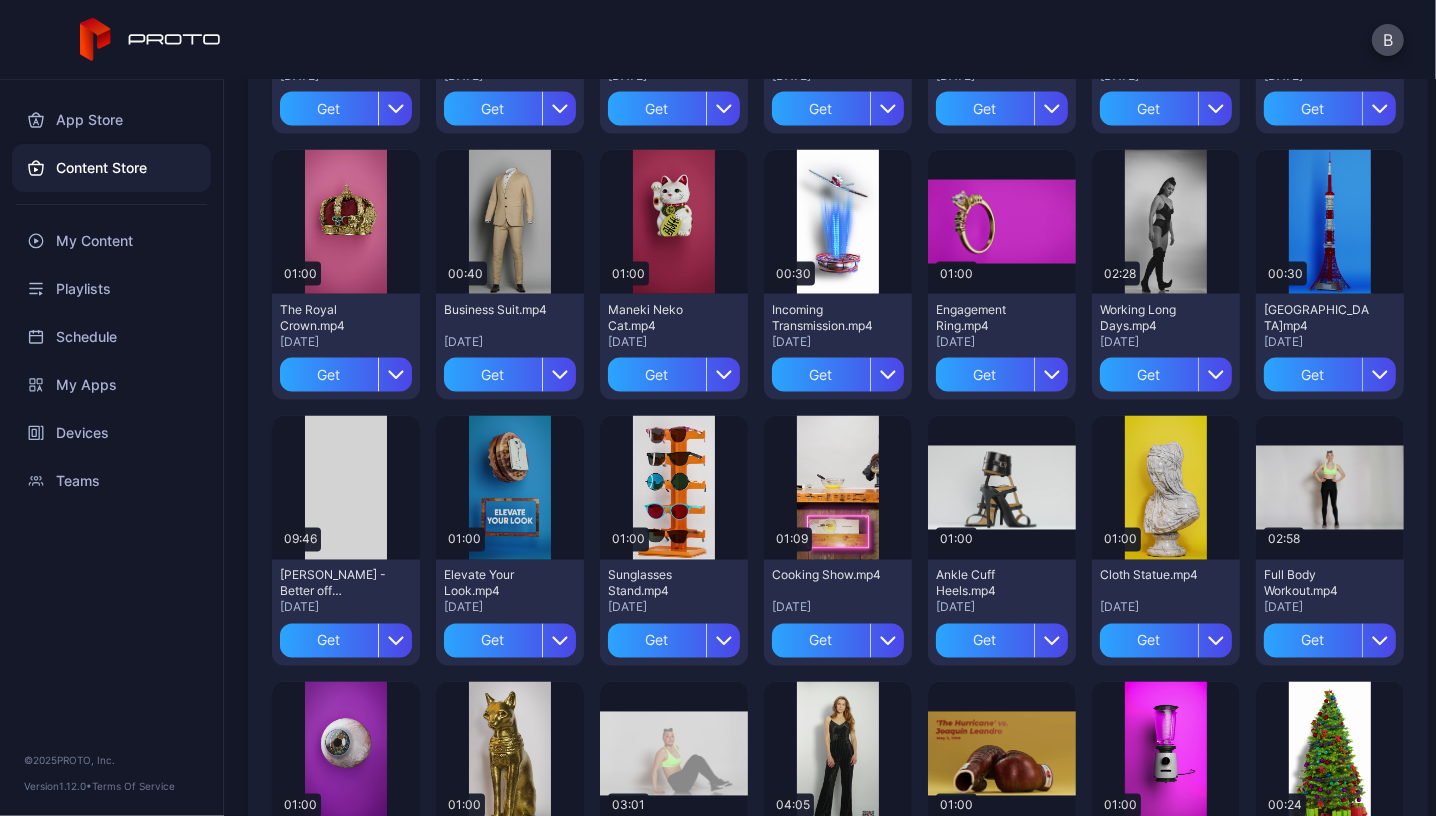 scroll, scrollTop: 2513, scrollLeft: 0, axis: vertical 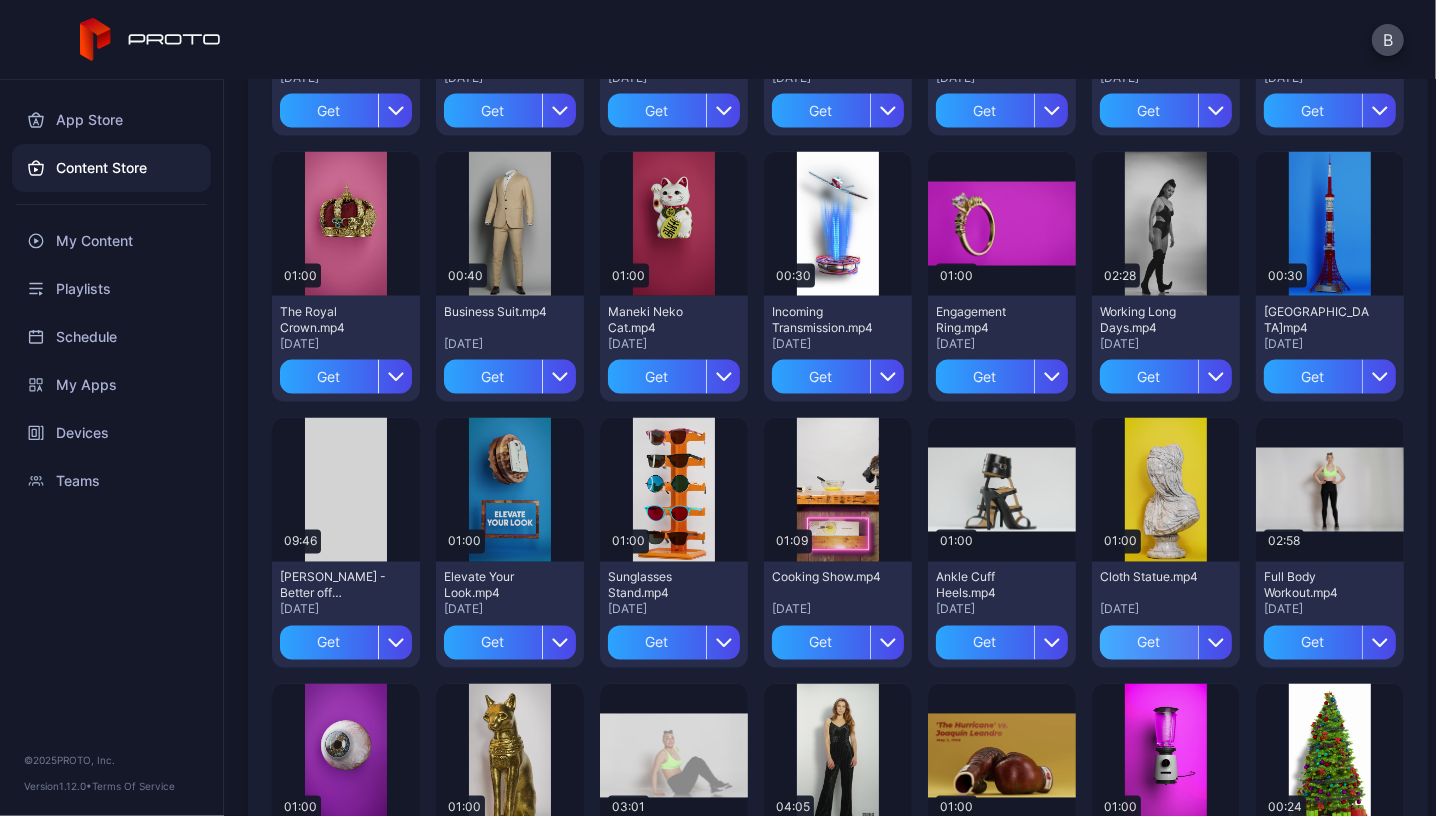 click on "Get" at bounding box center [1149, 643] 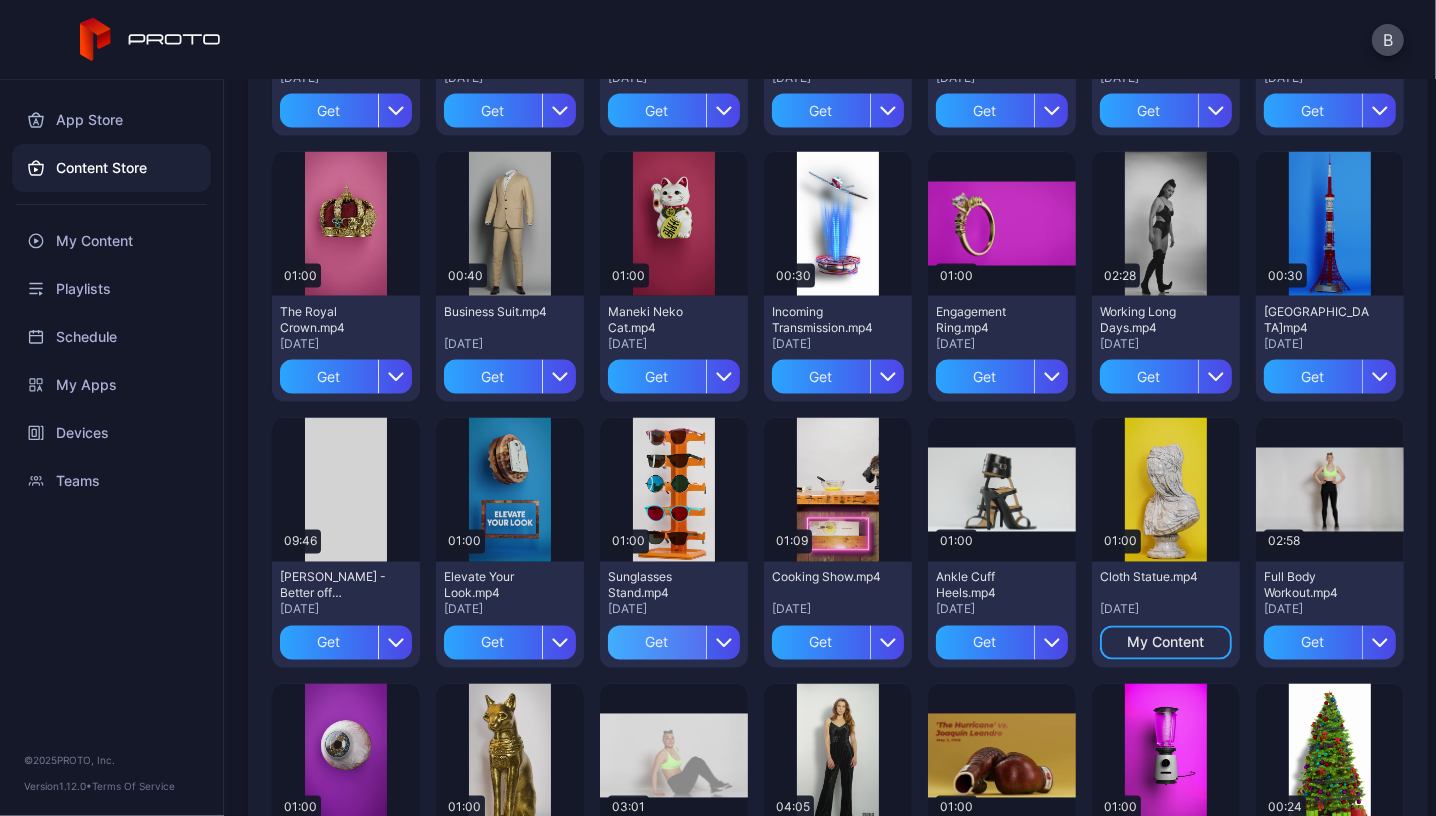 click on "Get" at bounding box center (657, 643) 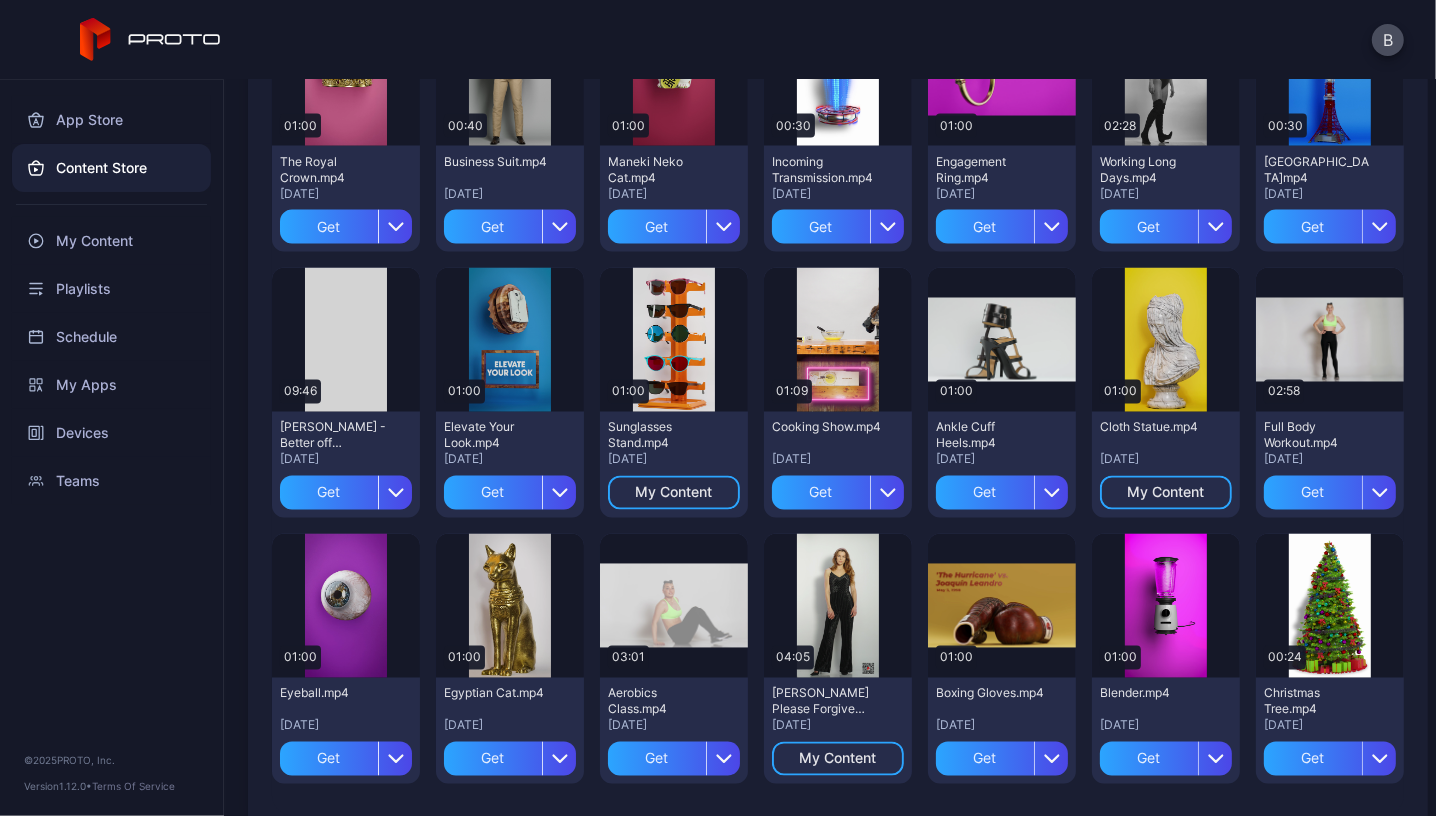 scroll, scrollTop: 2702, scrollLeft: 0, axis: vertical 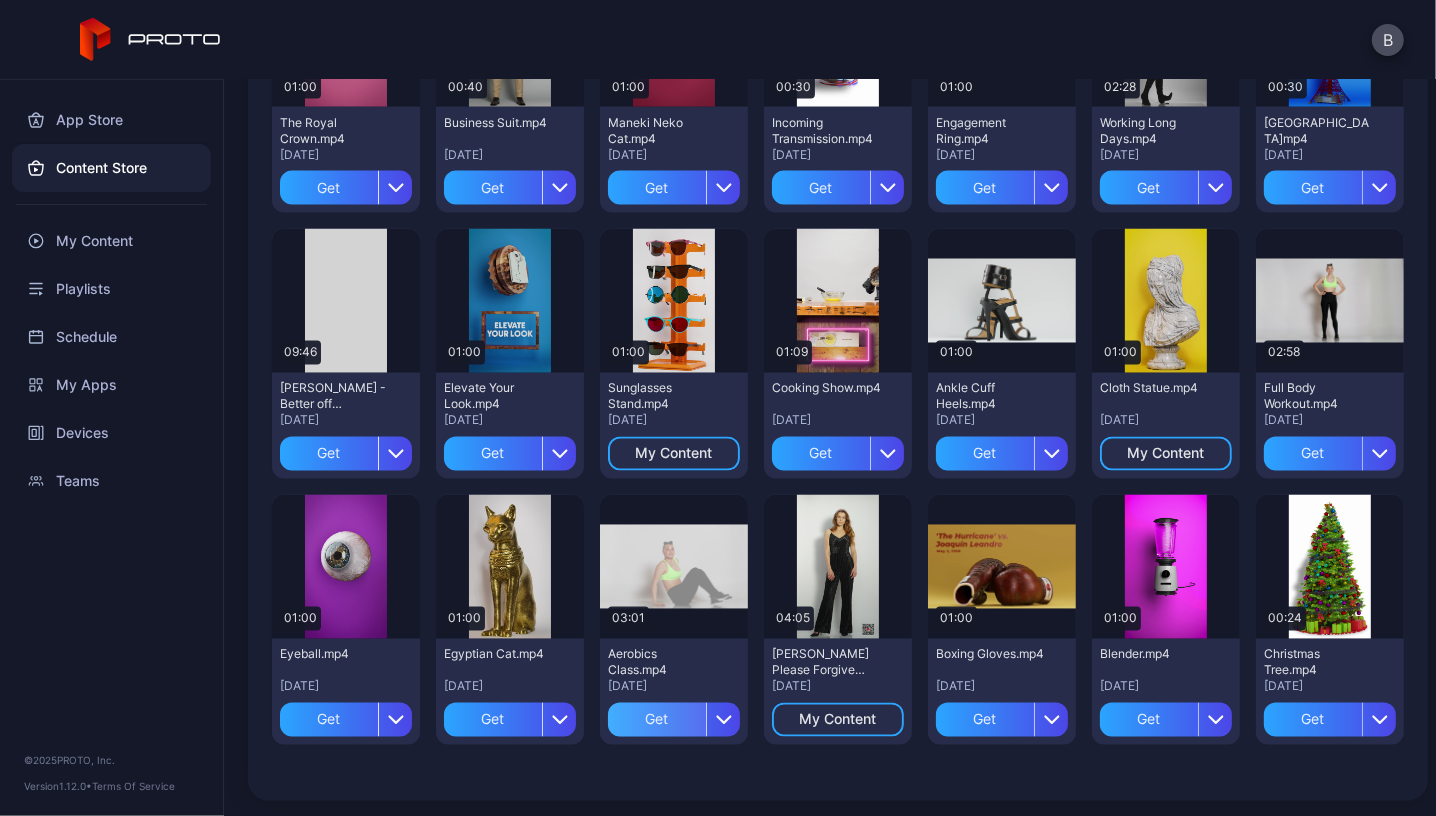 click on "Get" at bounding box center [657, 720] 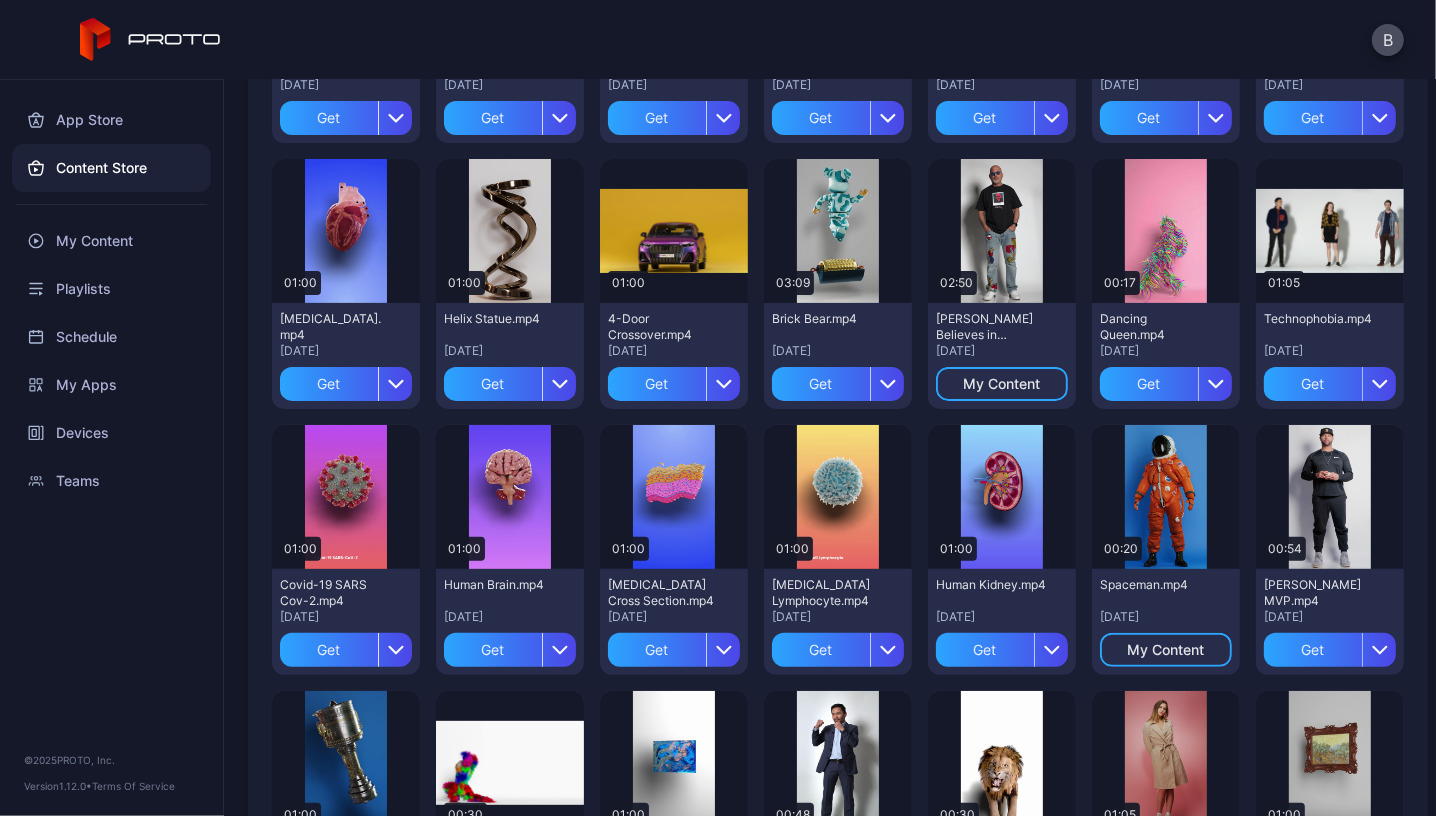 scroll, scrollTop: 0, scrollLeft: 0, axis: both 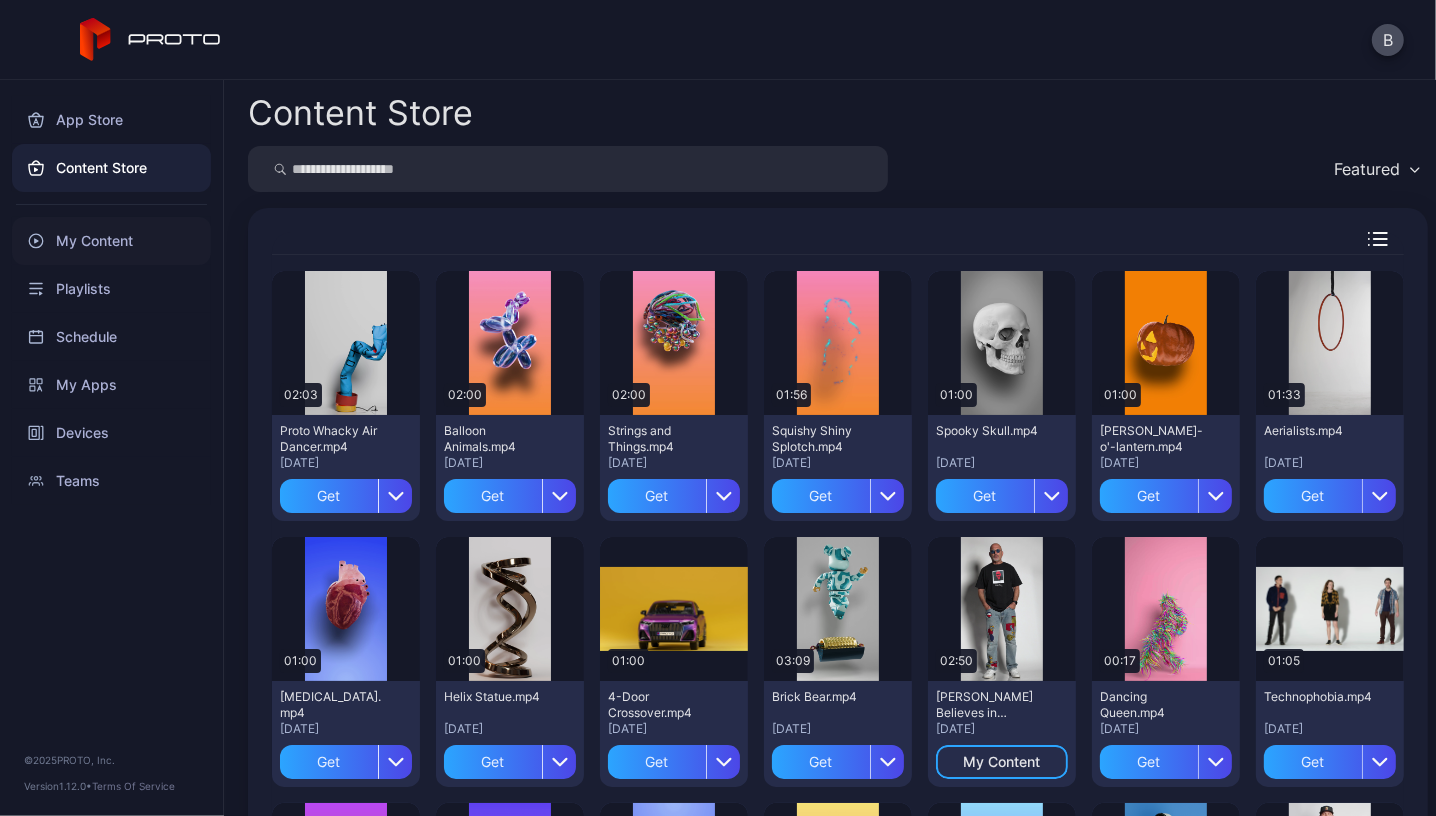 click on "My Content" at bounding box center (111, 241) 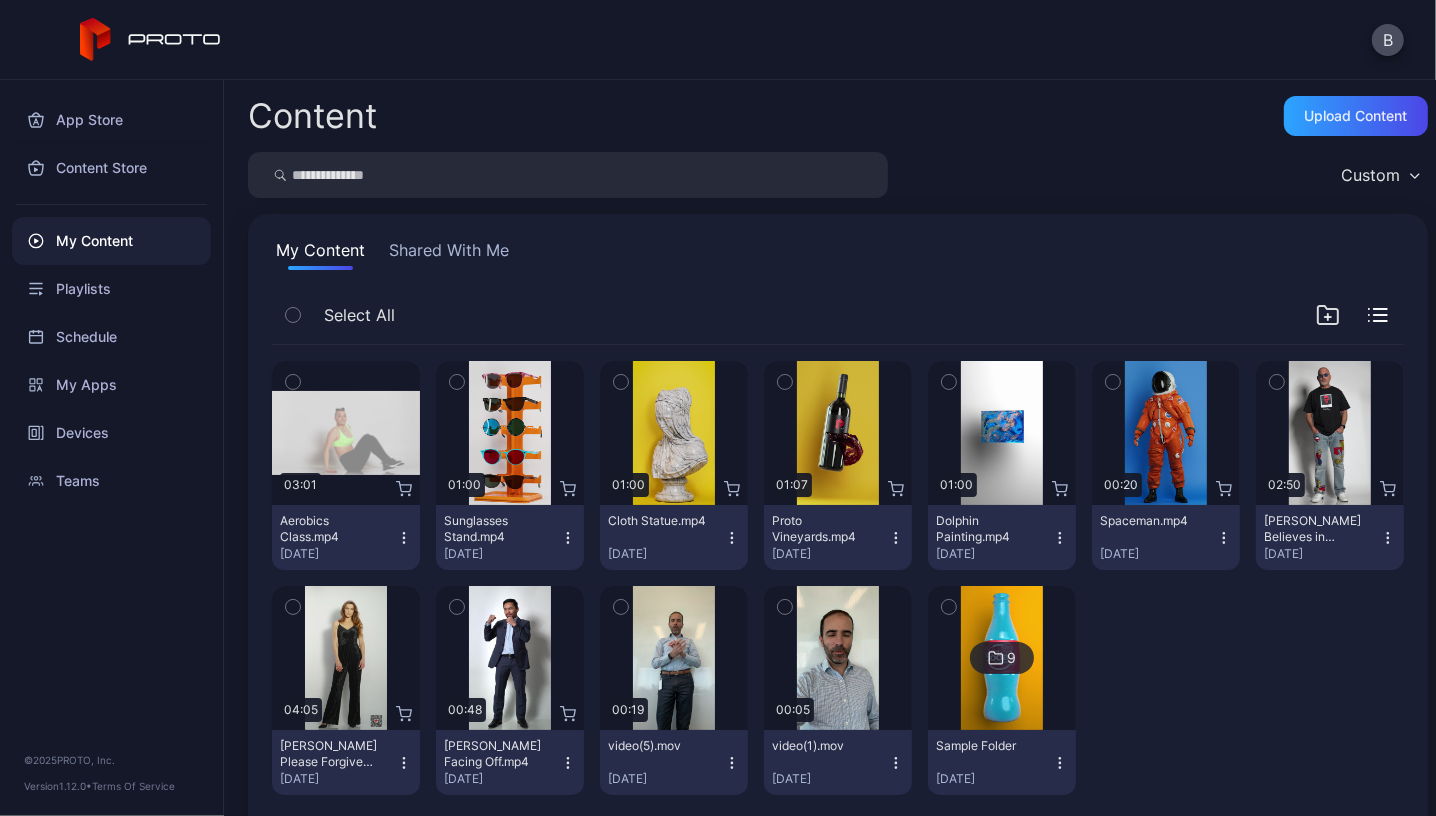 click on "Shared With Me" at bounding box center [449, 254] 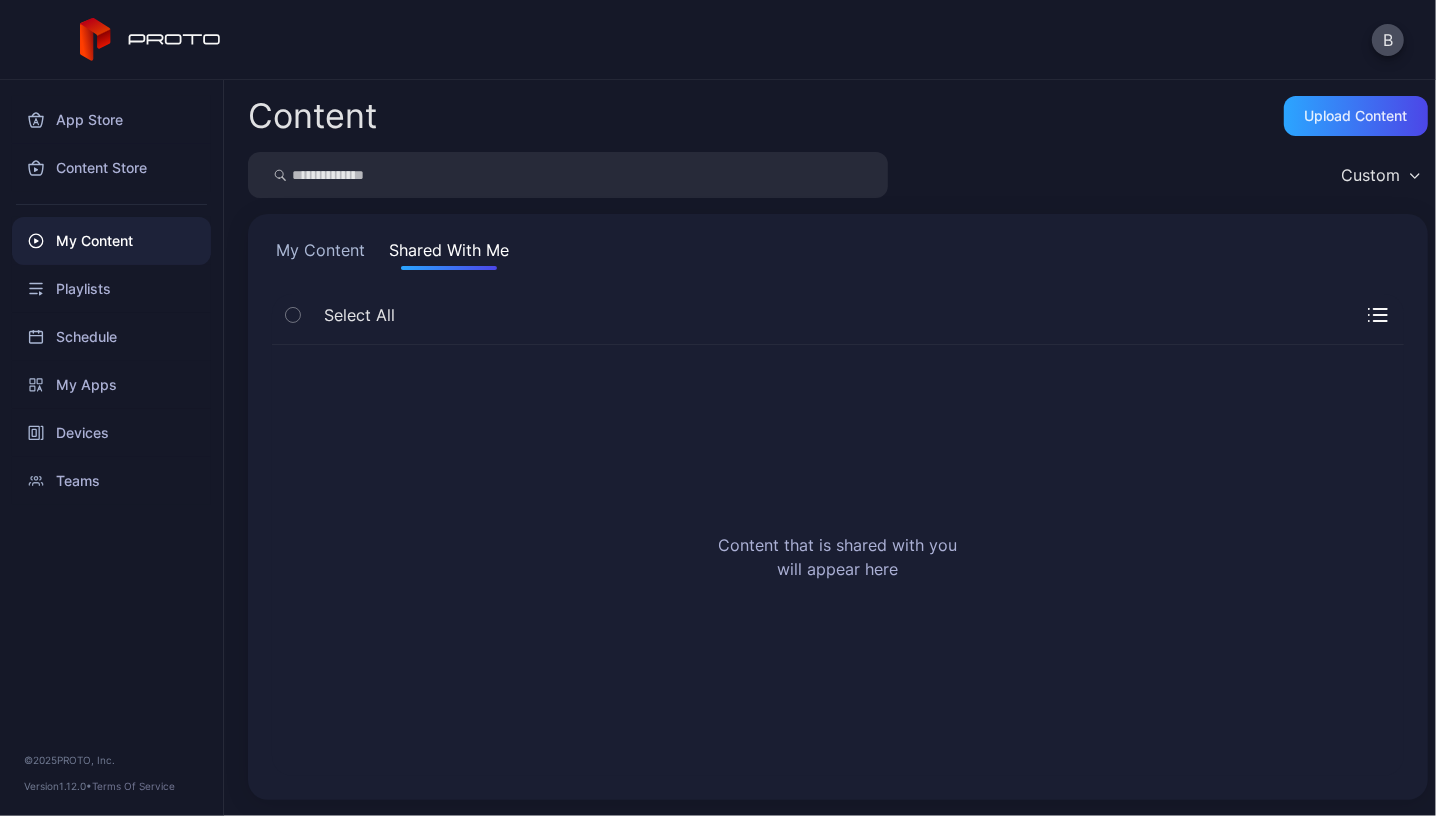 click on "My Content" at bounding box center (320, 254) 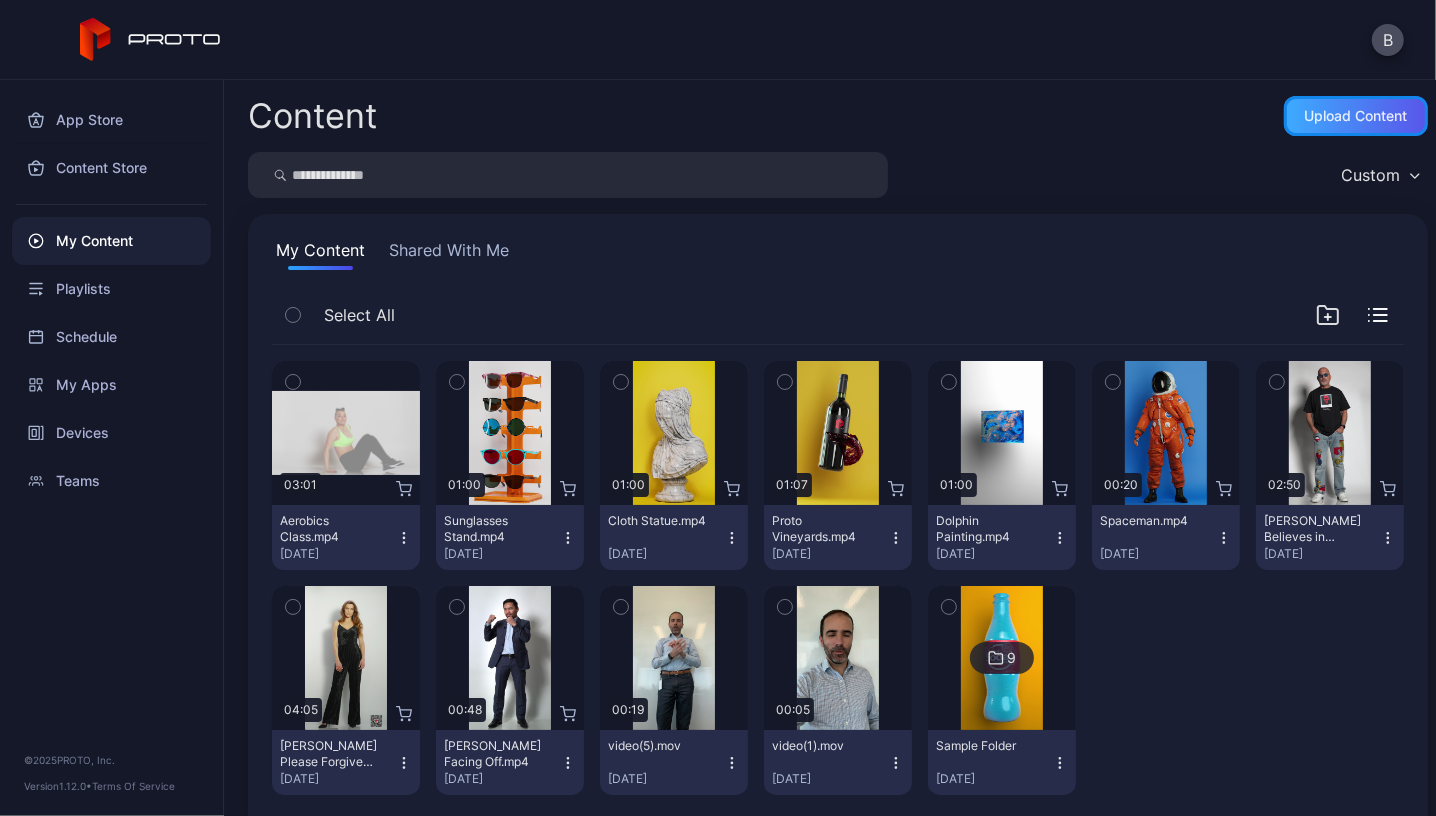 click on "Upload Content" at bounding box center [1356, 116] 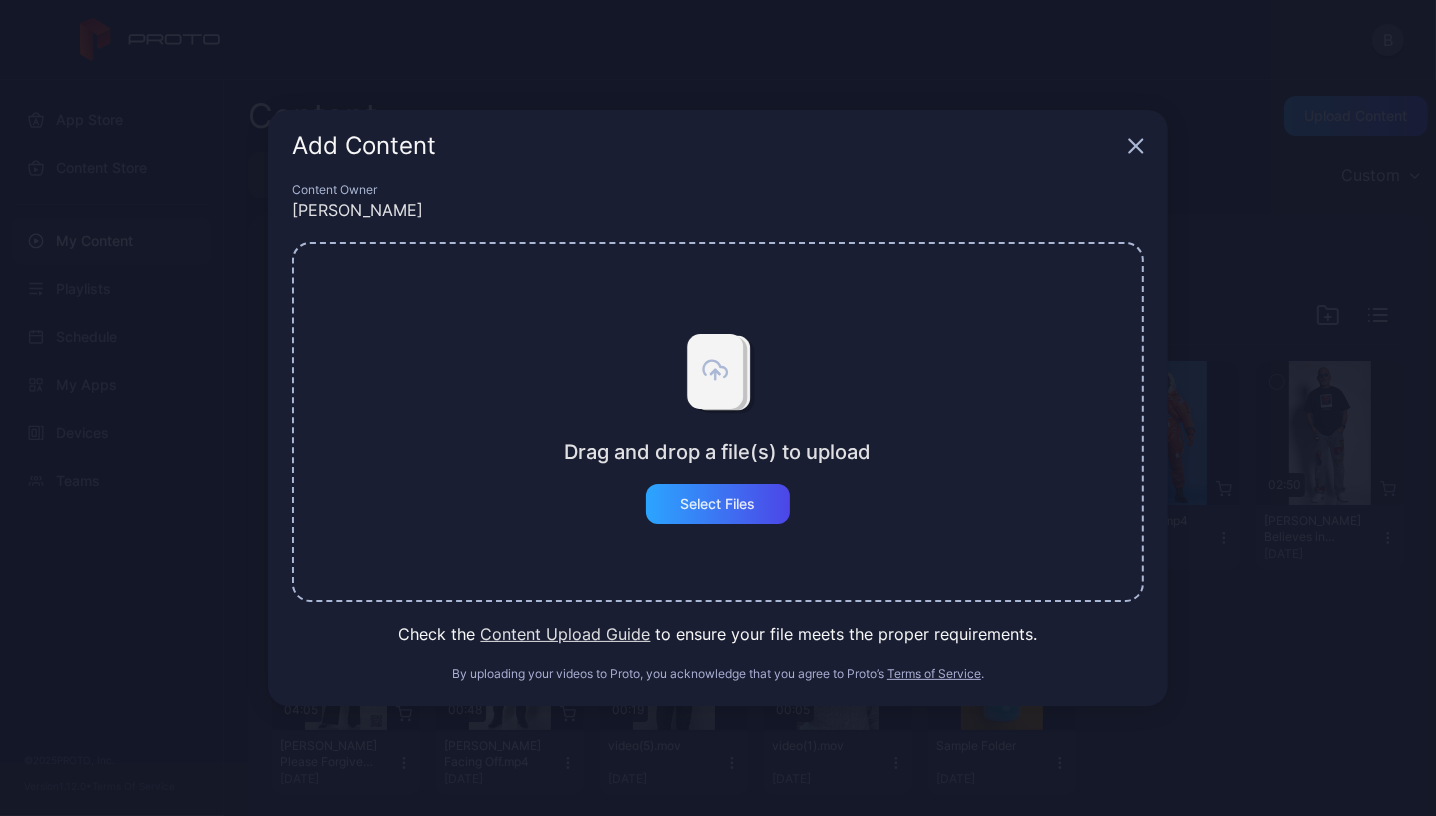 click 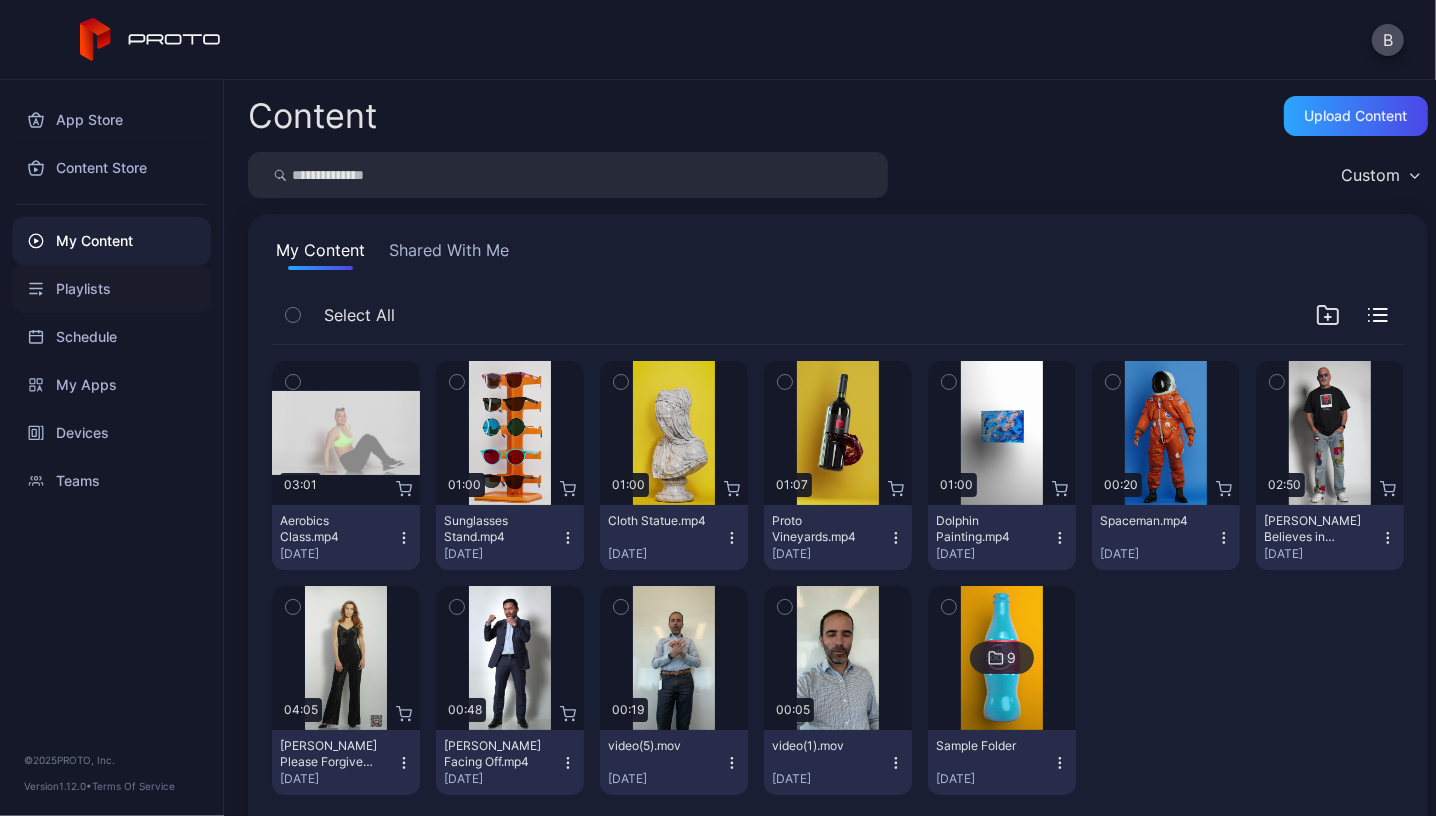 click on "Playlists" at bounding box center [111, 289] 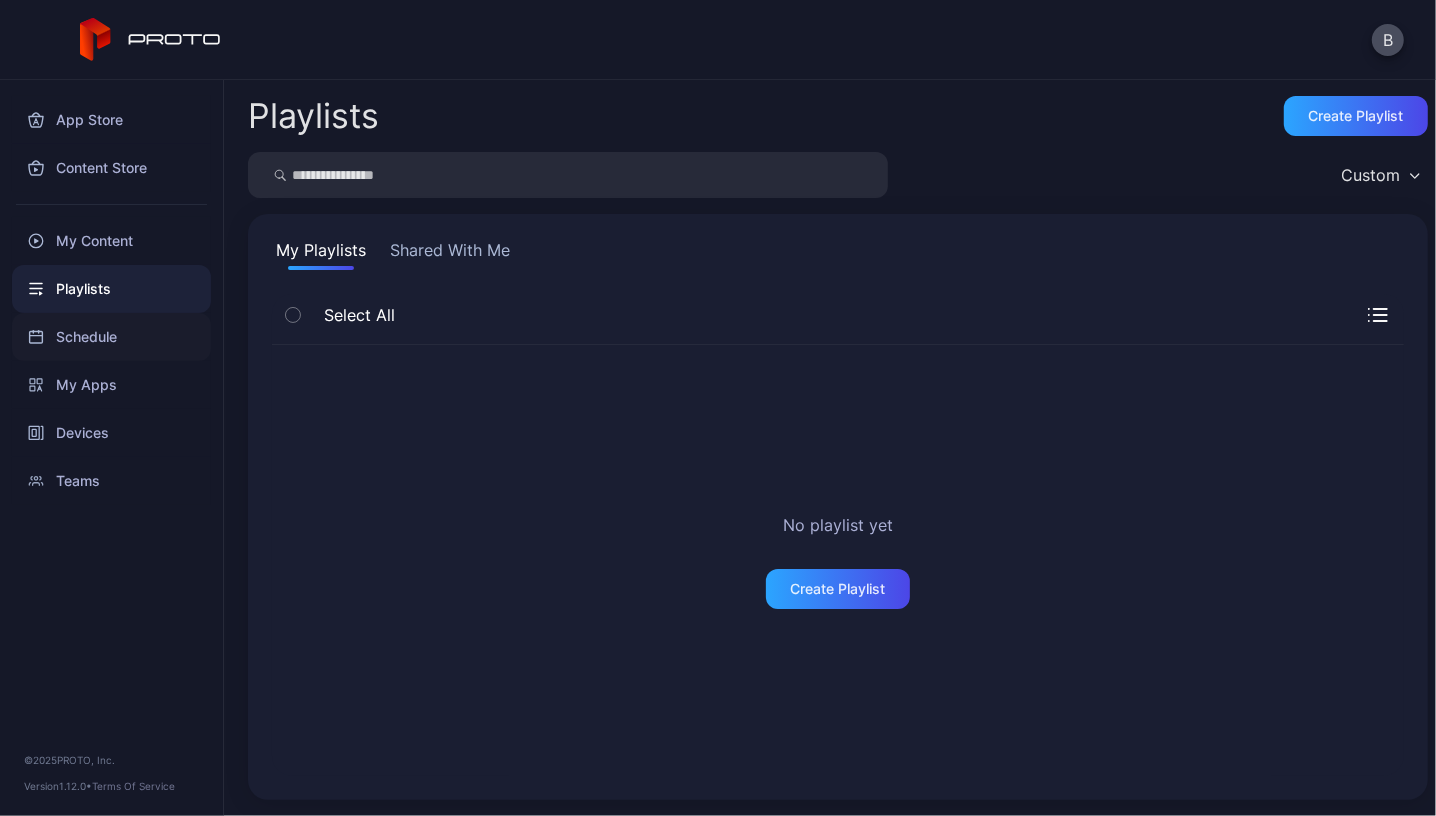 click on "Schedule" at bounding box center [111, 337] 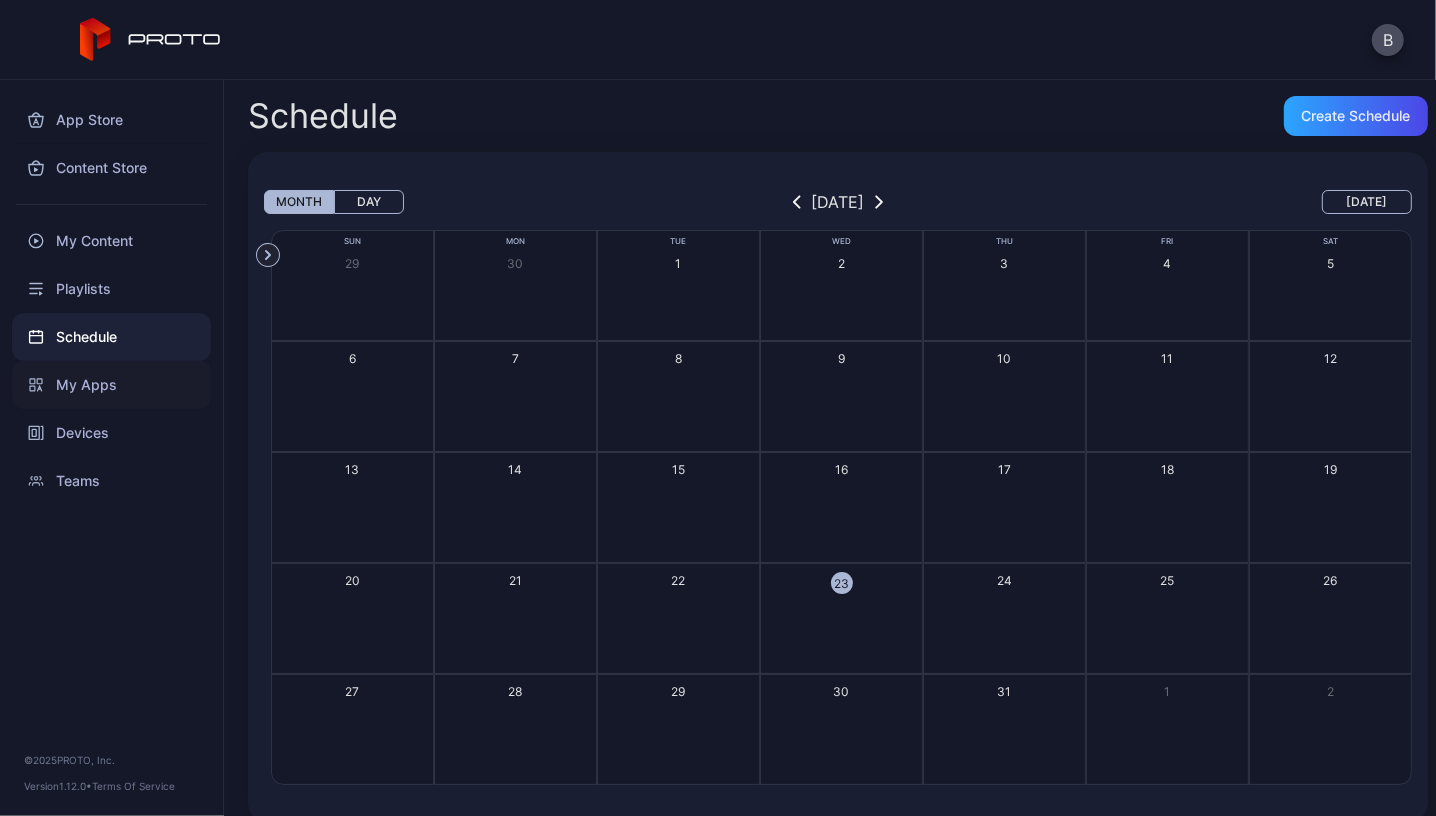 click on "My Apps" at bounding box center [111, 385] 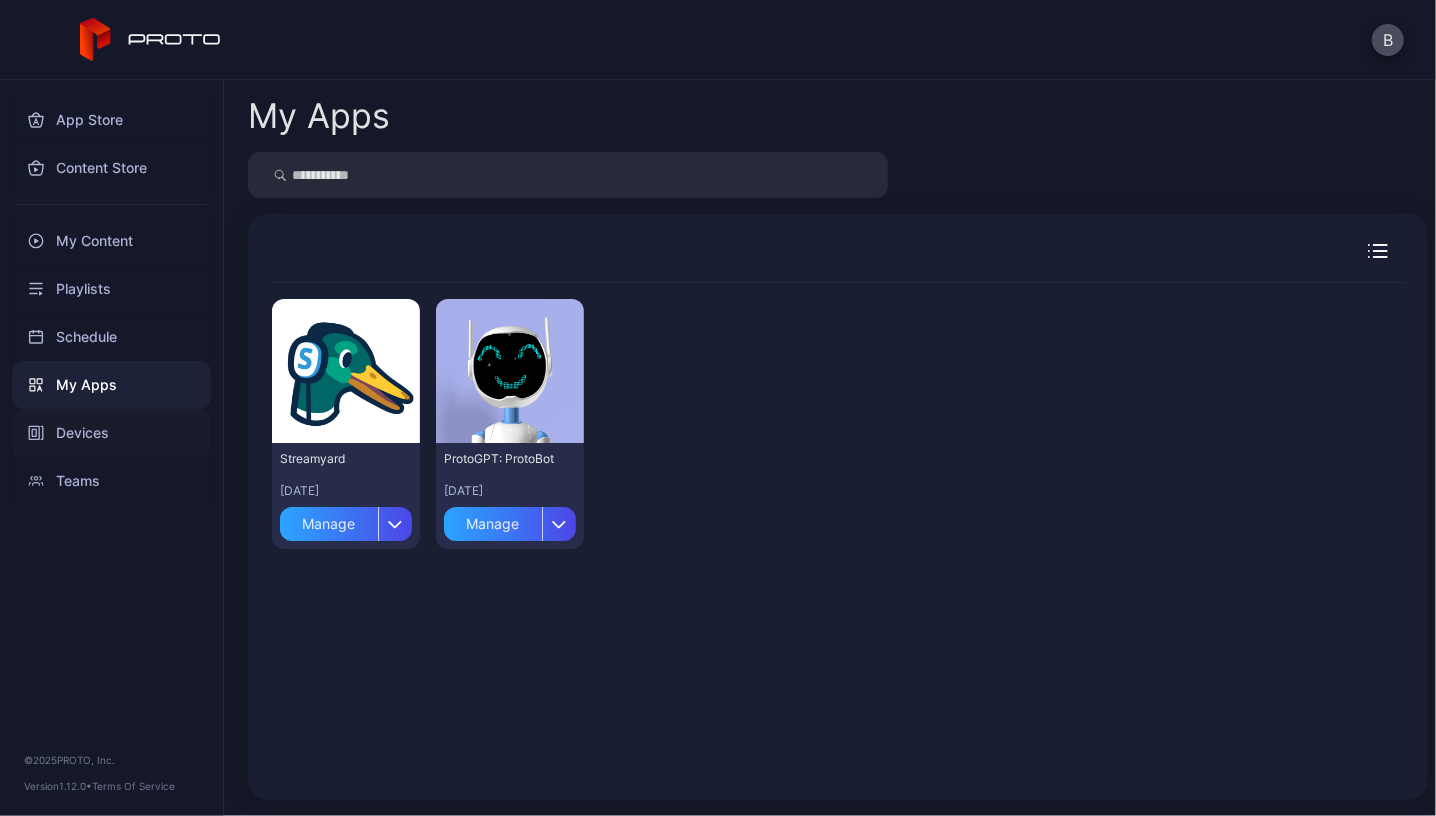 click on "Devices" at bounding box center [111, 433] 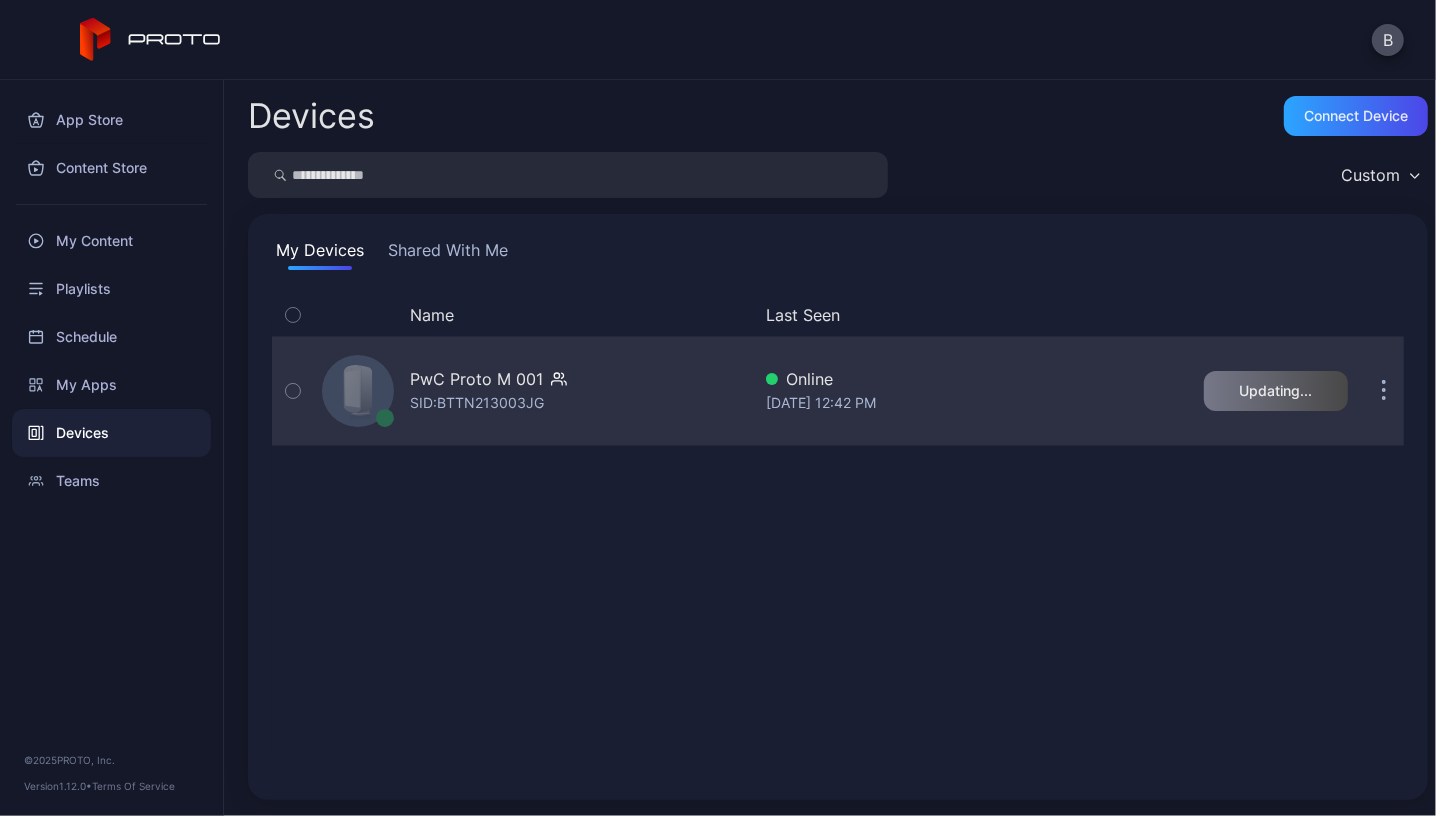 click at bounding box center [1384, 391] 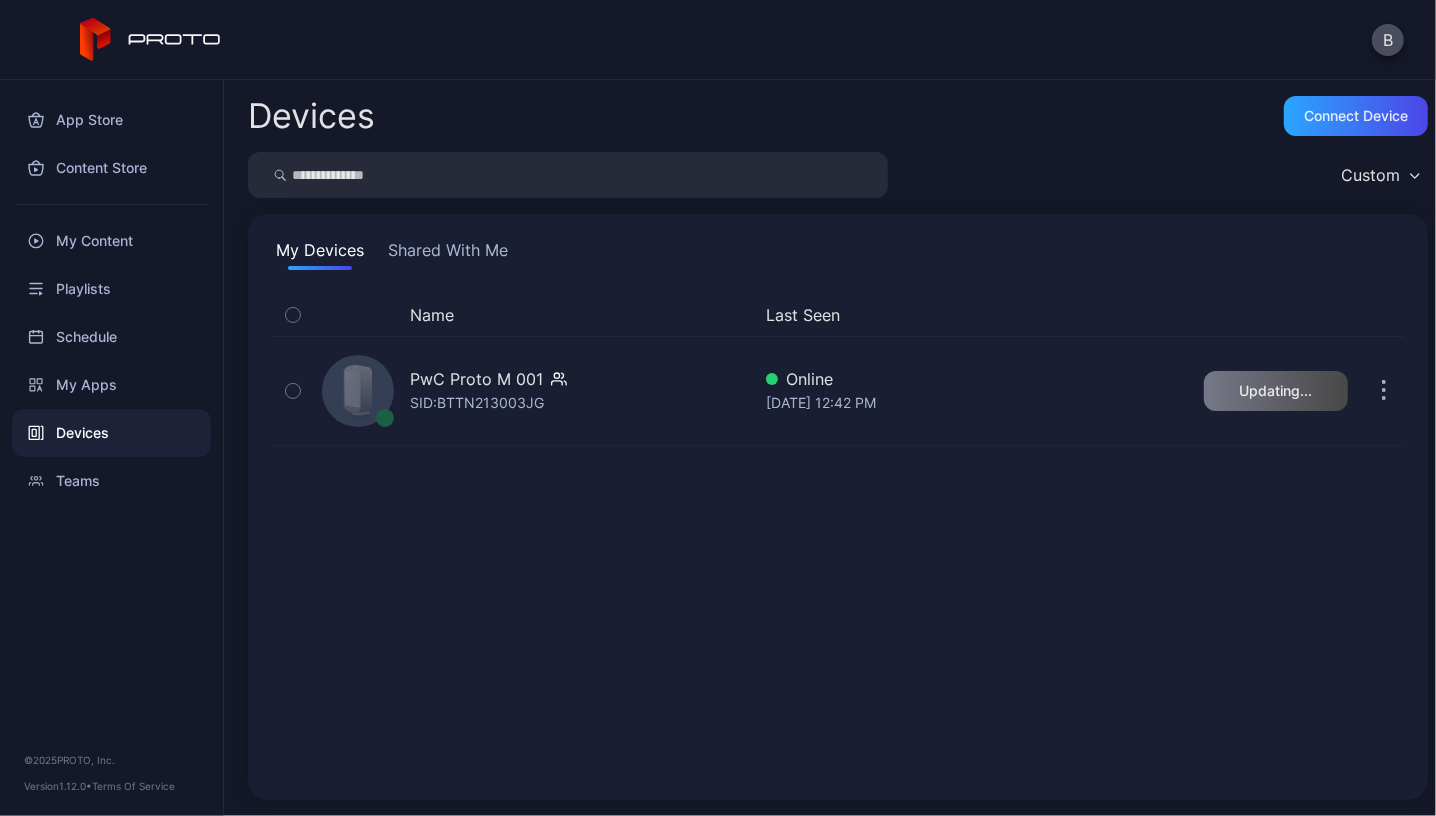 click on "Name Last Seen PwC Proto M 001 SID:  BTTN213003JG Online [DATE] 12:42 PM Updating..." at bounding box center (838, 535) 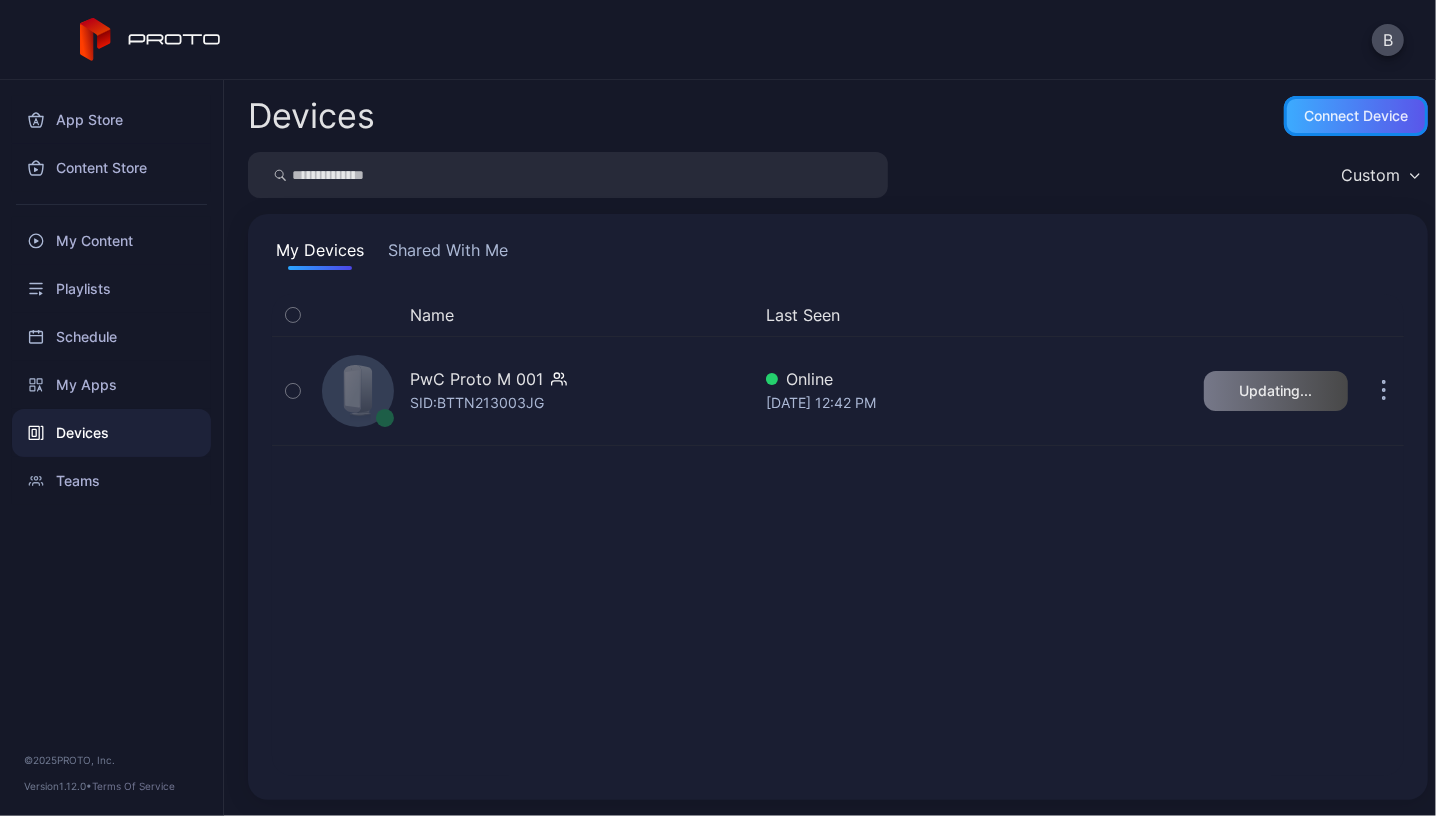 click on "Connect device" at bounding box center [1356, 116] 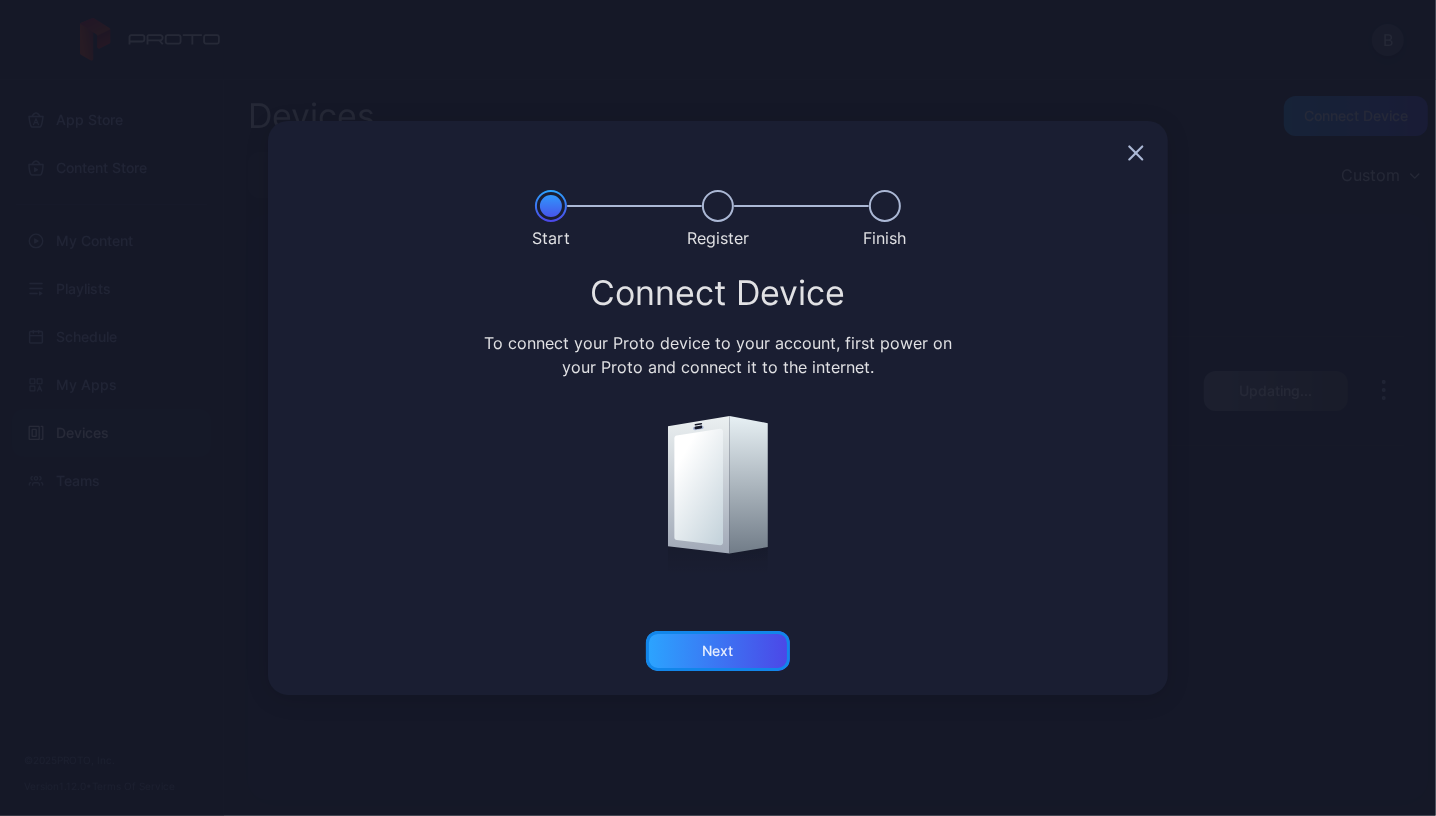 click on "Connect Device To connect your Proto device to your account, first power on your Proto and connect it to the internet. Next" at bounding box center [718, 485] 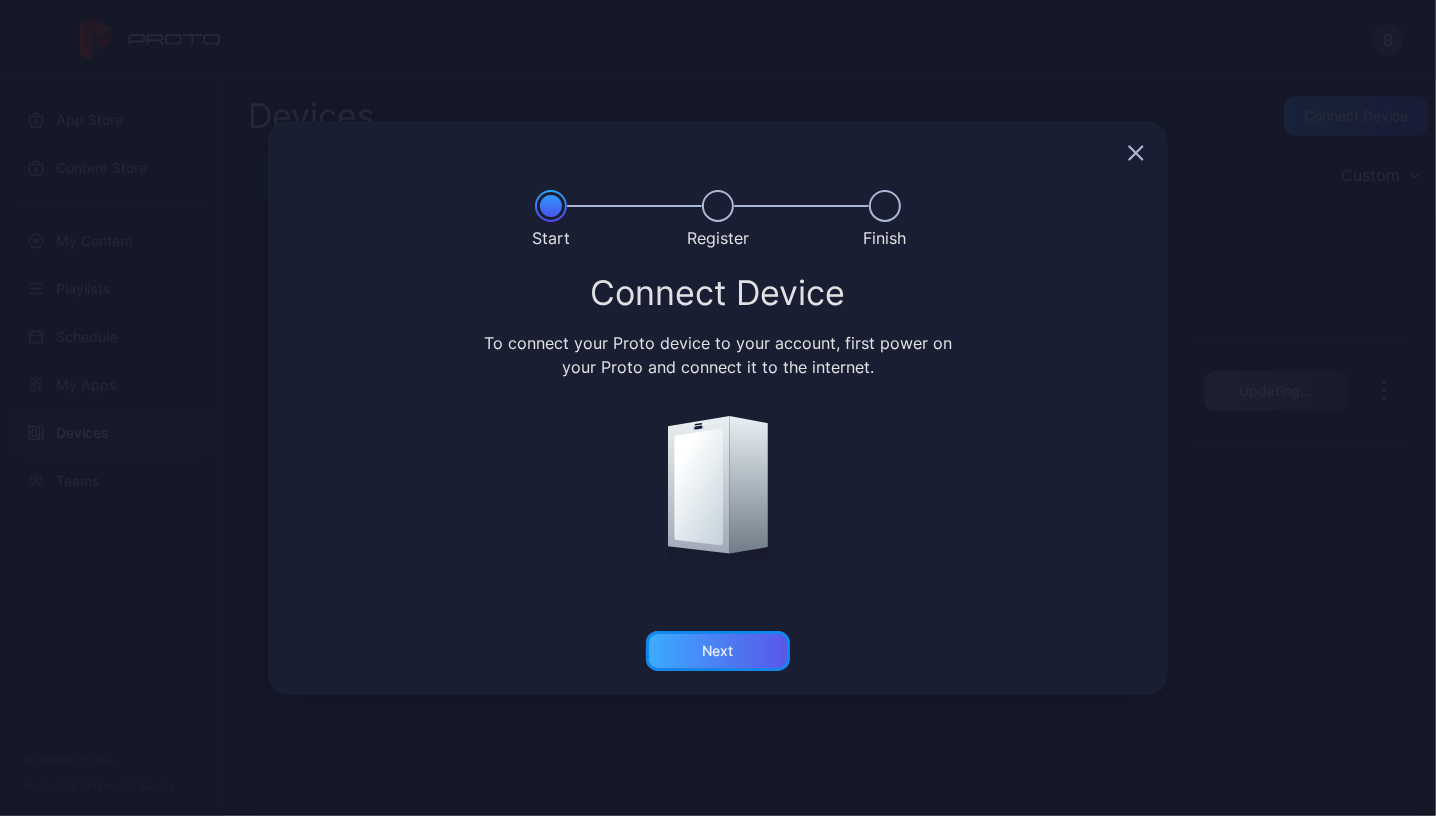 click on "Next" at bounding box center (718, 651) 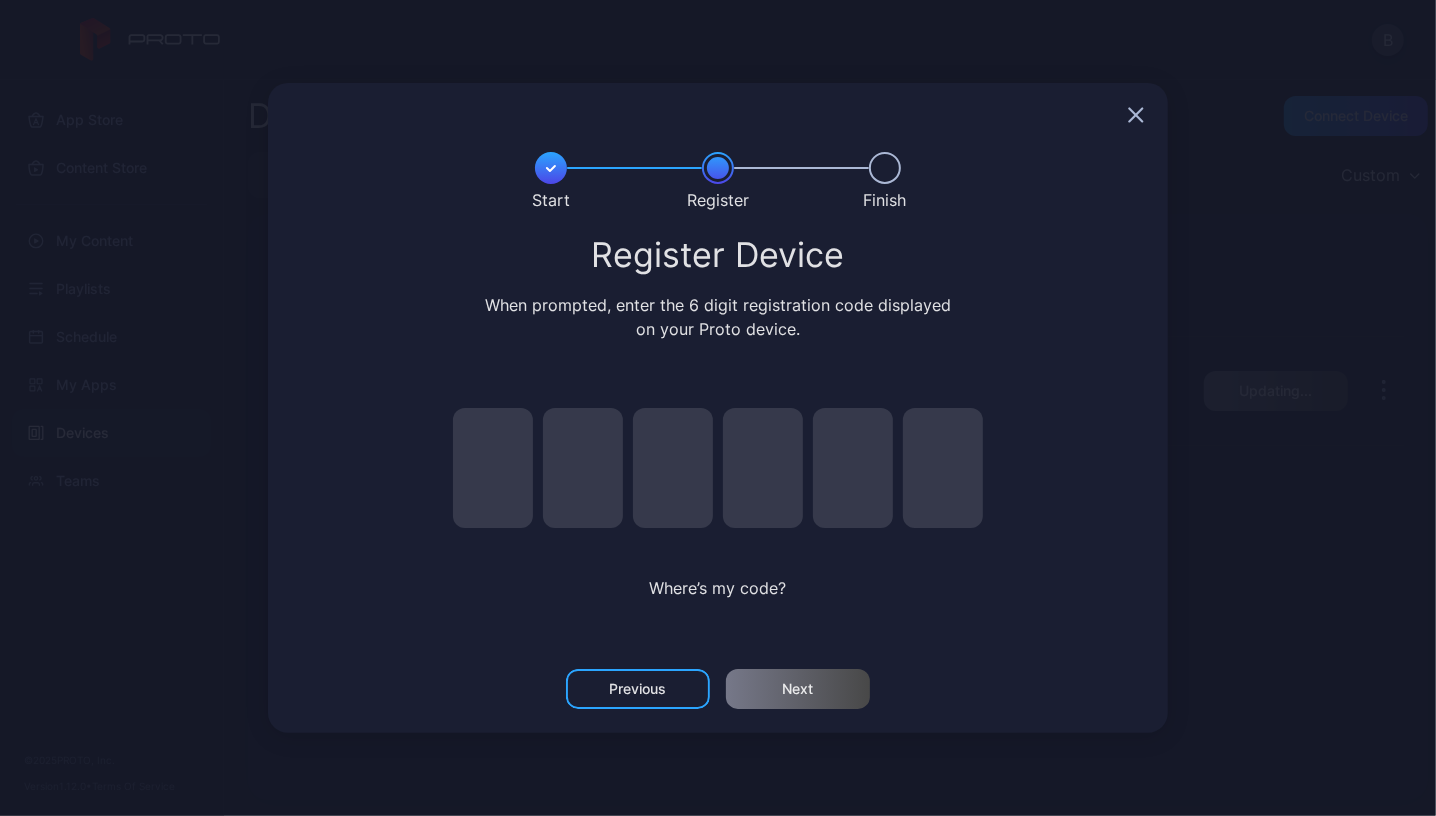 click 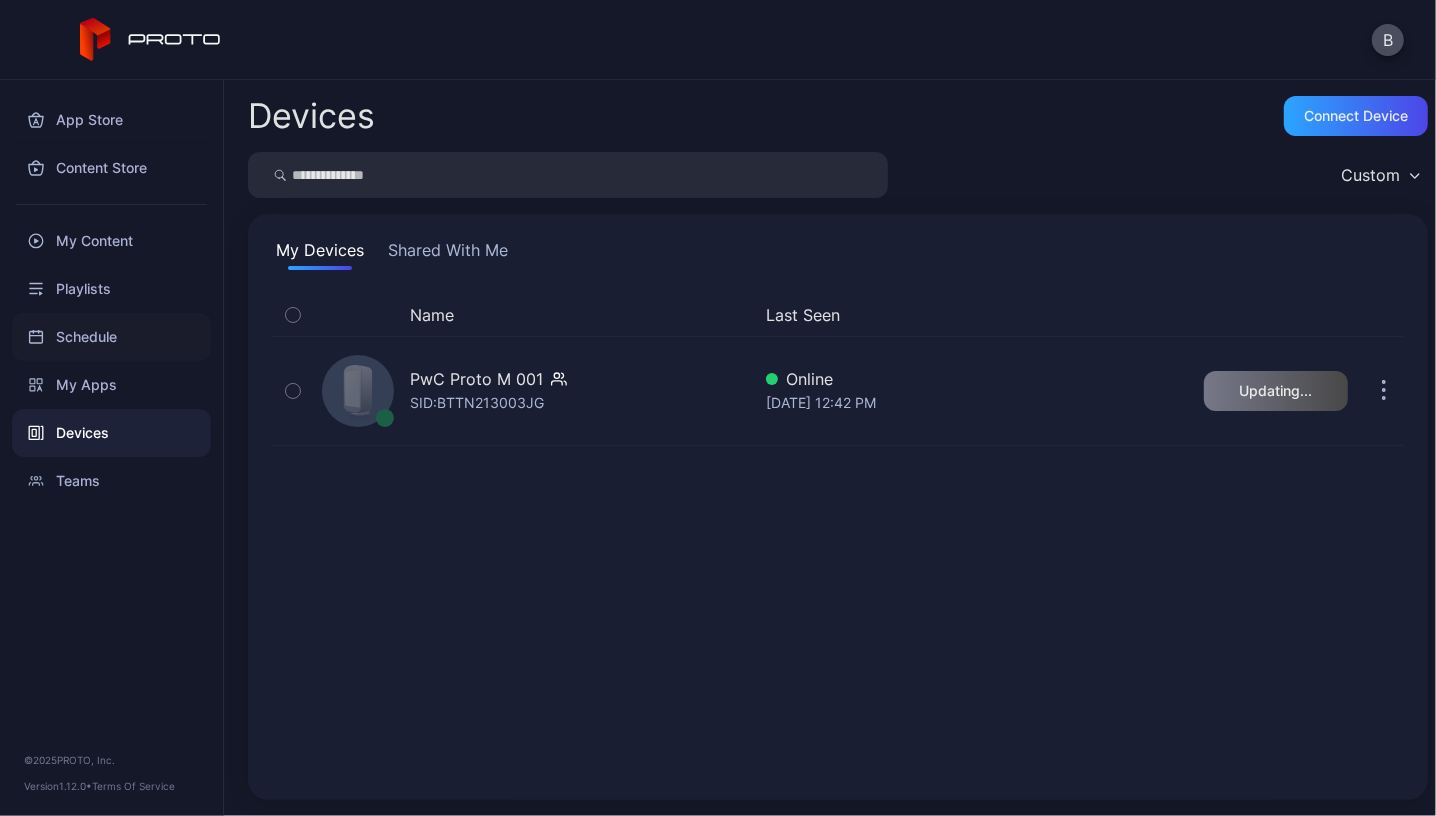click on "Schedule" at bounding box center [111, 337] 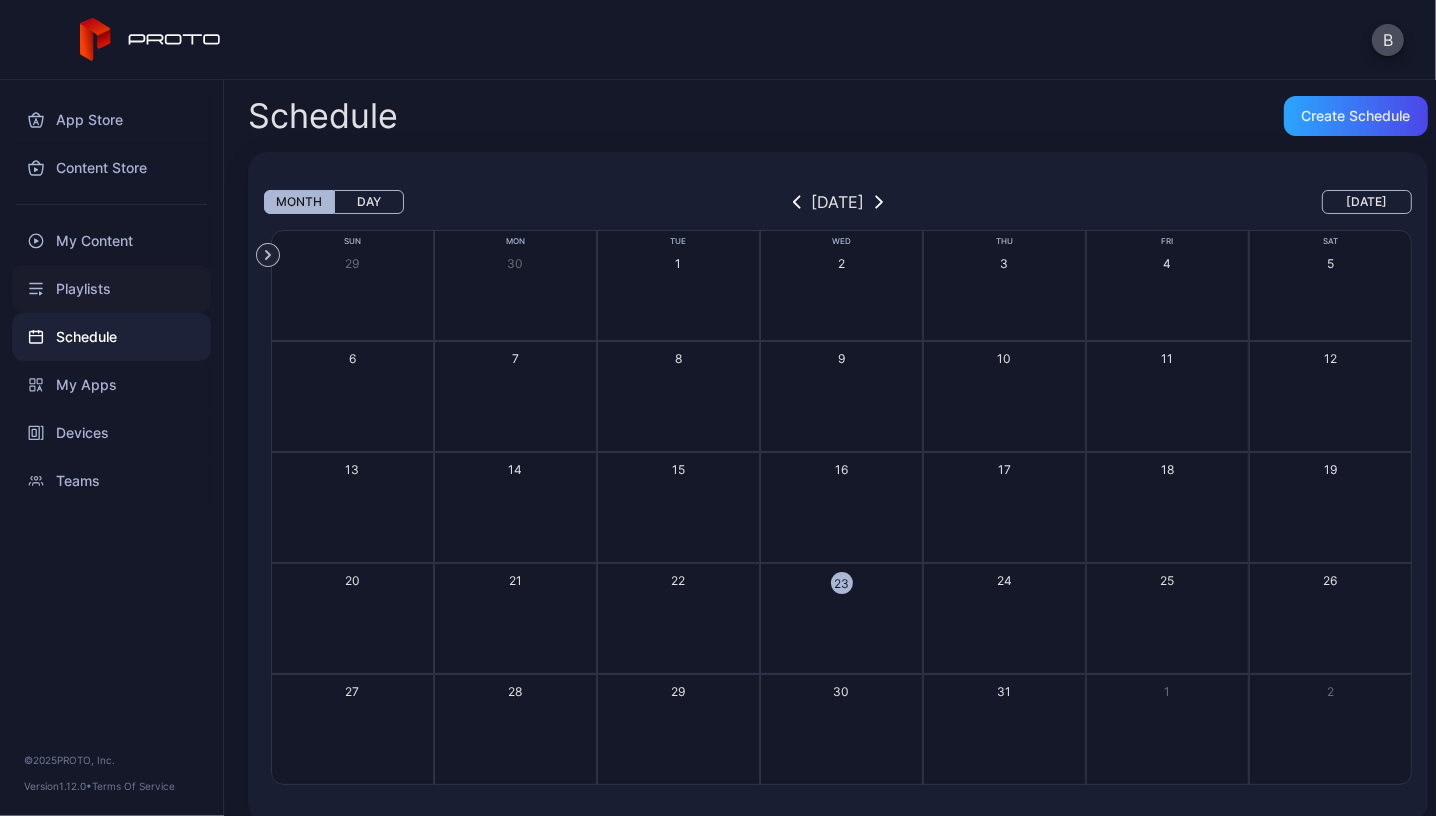 click on "Playlists" at bounding box center [111, 289] 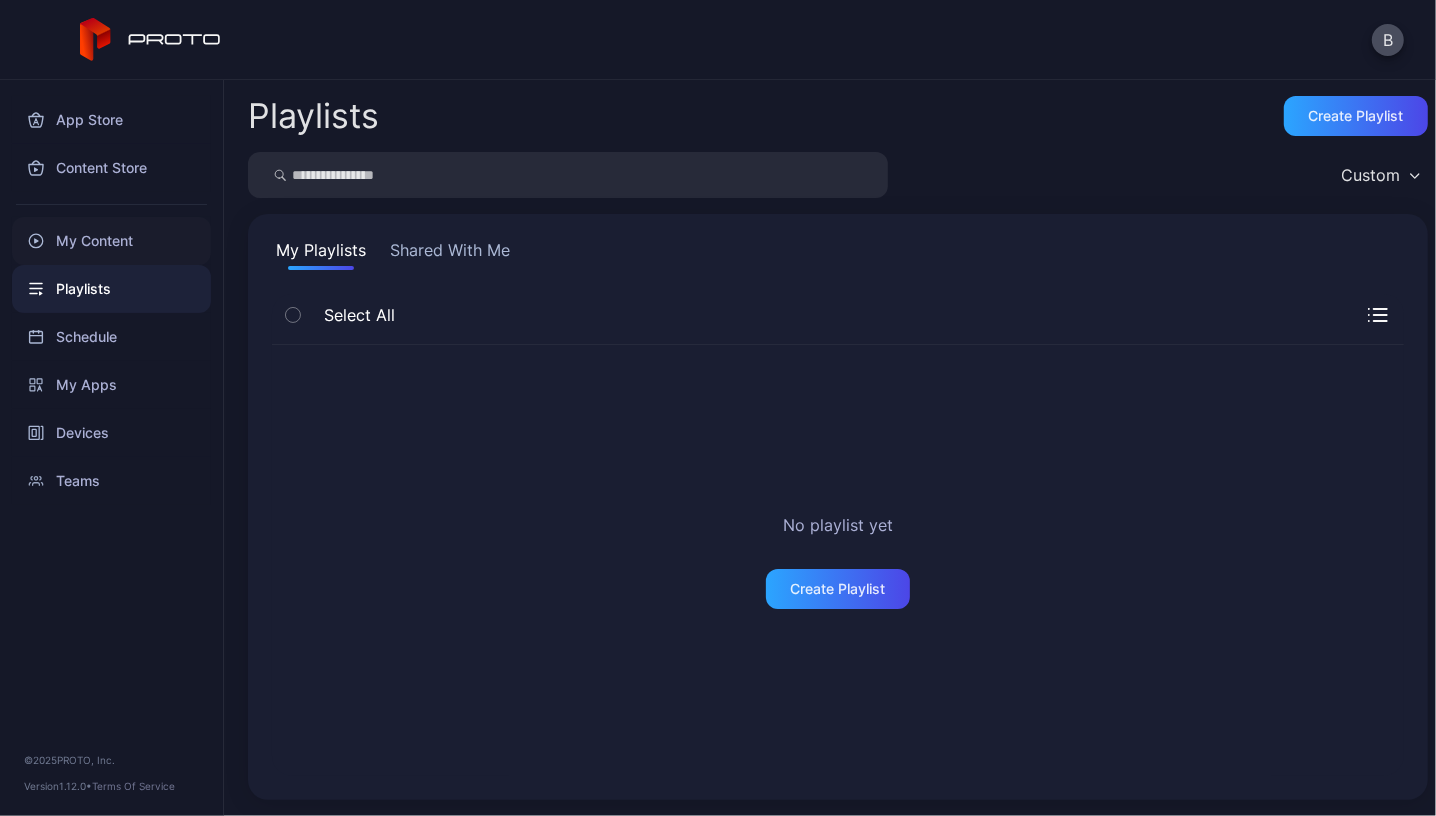 click on "My Content" at bounding box center (111, 241) 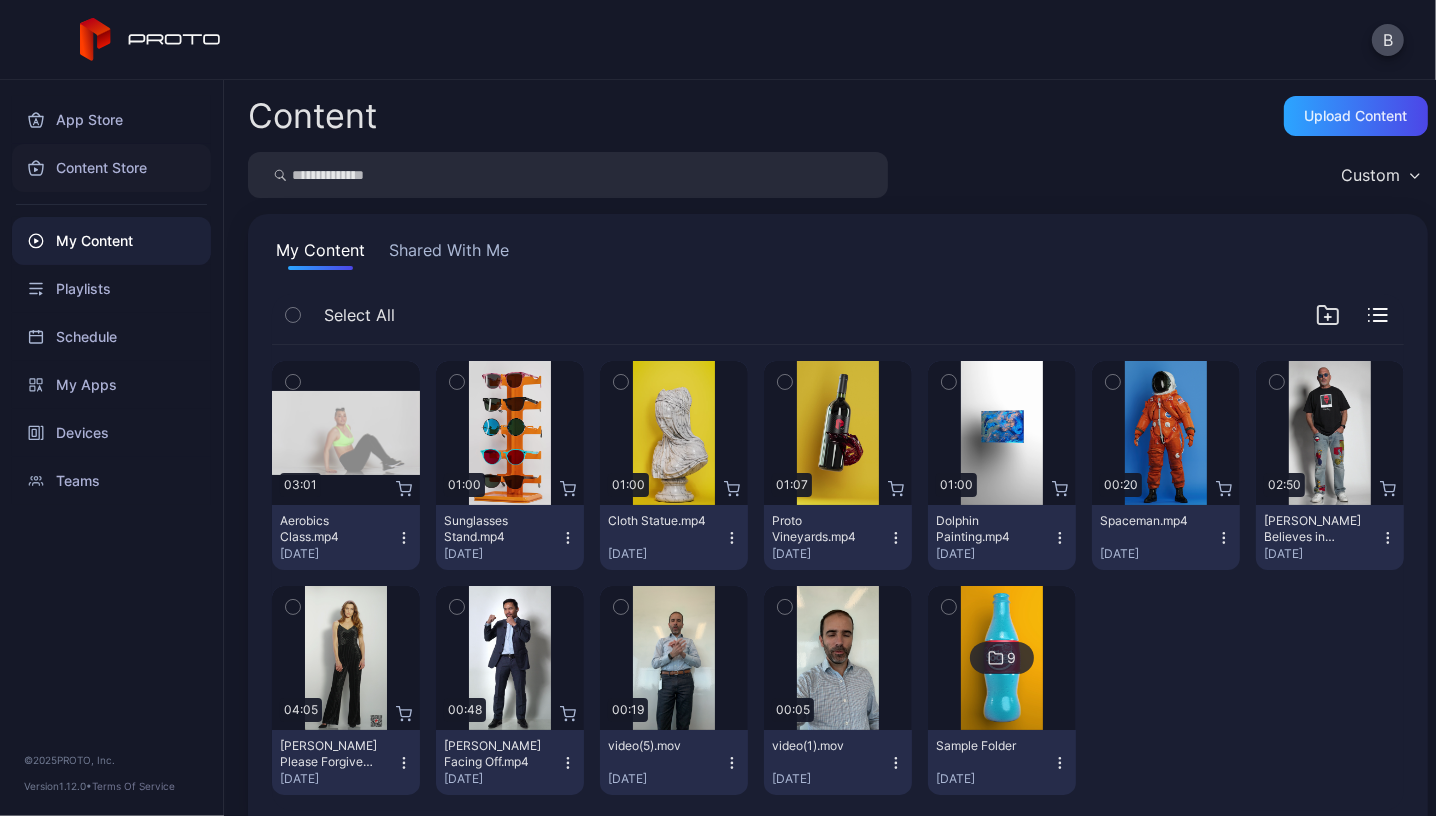 click on "Content Store" at bounding box center [111, 168] 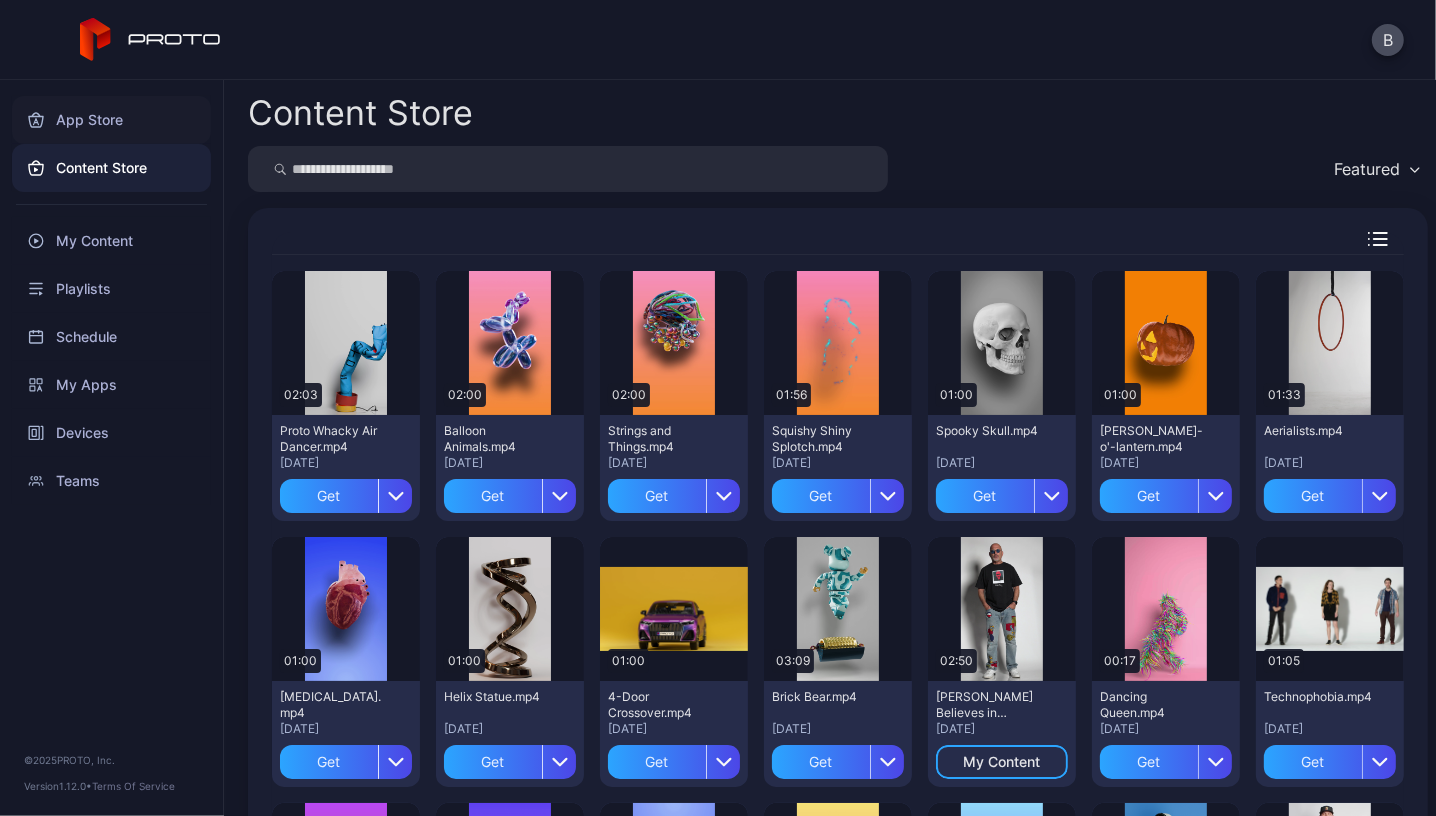 click on "App Store" at bounding box center (111, 120) 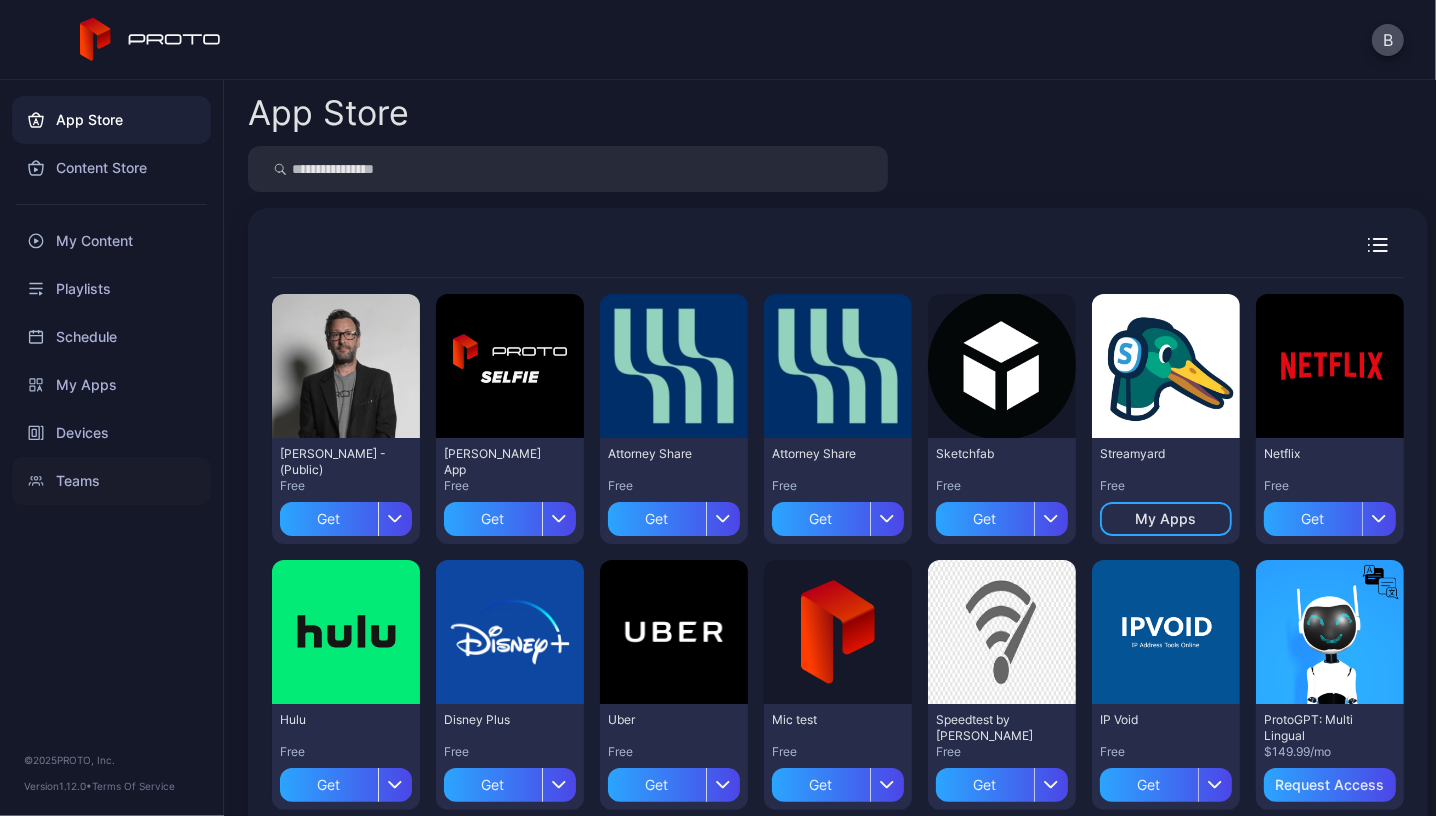 click on "Teams" at bounding box center (111, 481) 